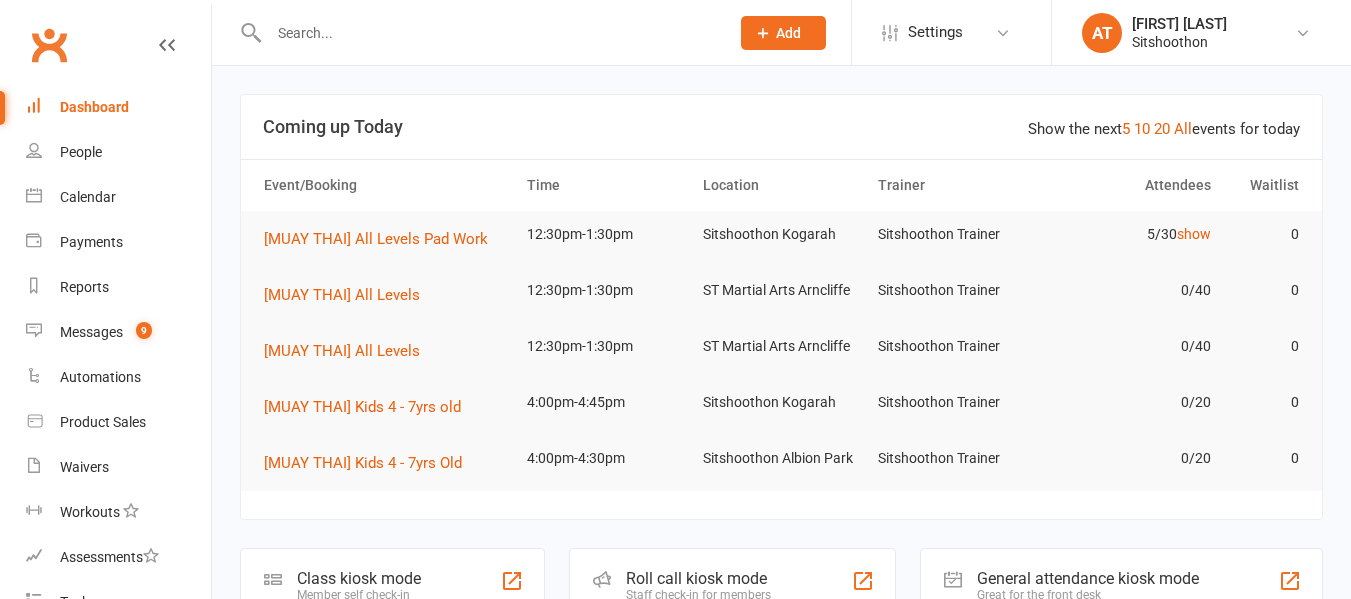 scroll, scrollTop: 463, scrollLeft: 0, axis: vertical 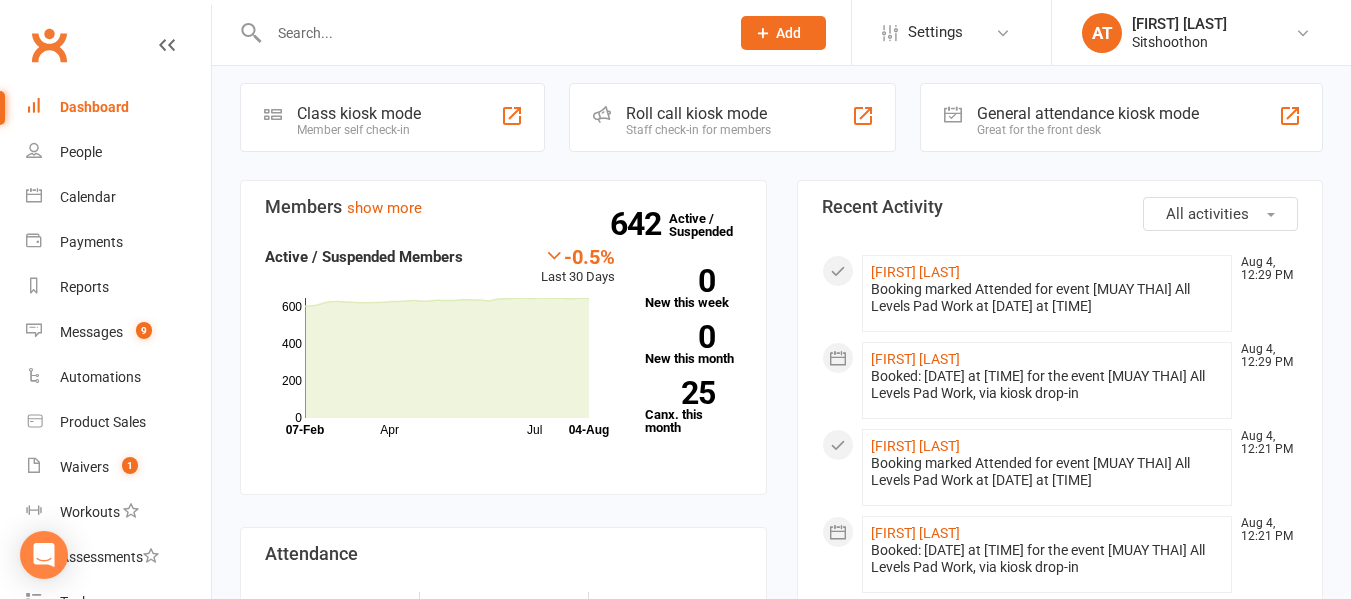 click at bounding box center (489, 33) 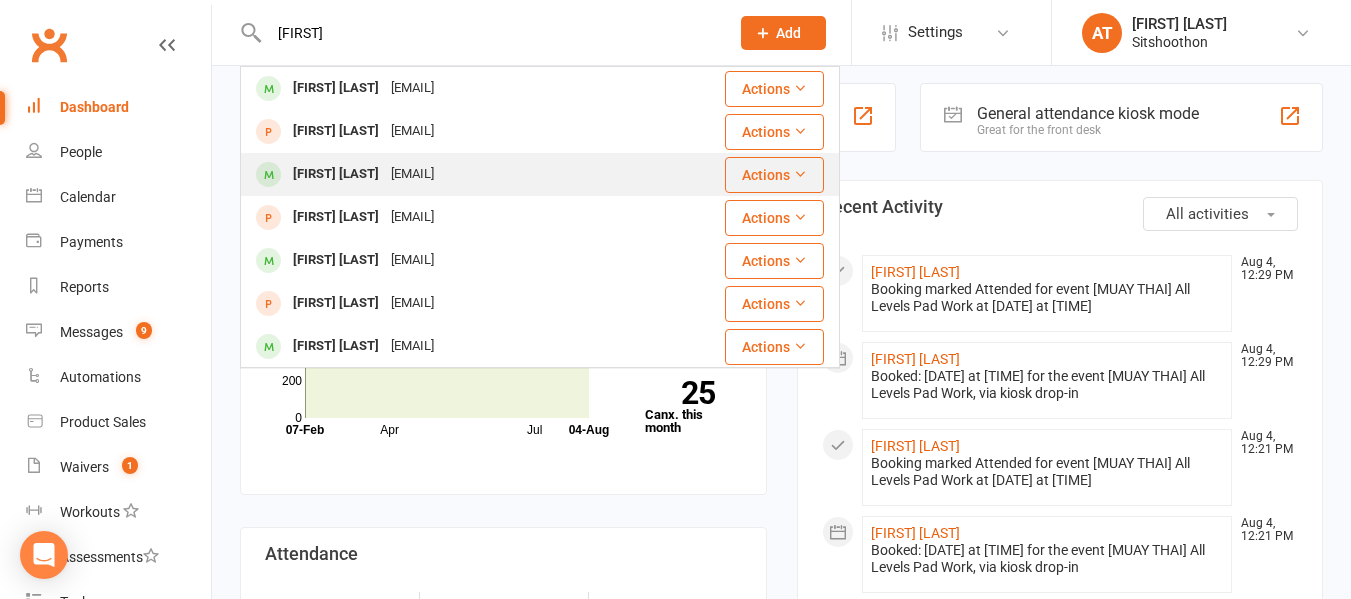 type on "[FIRST]" 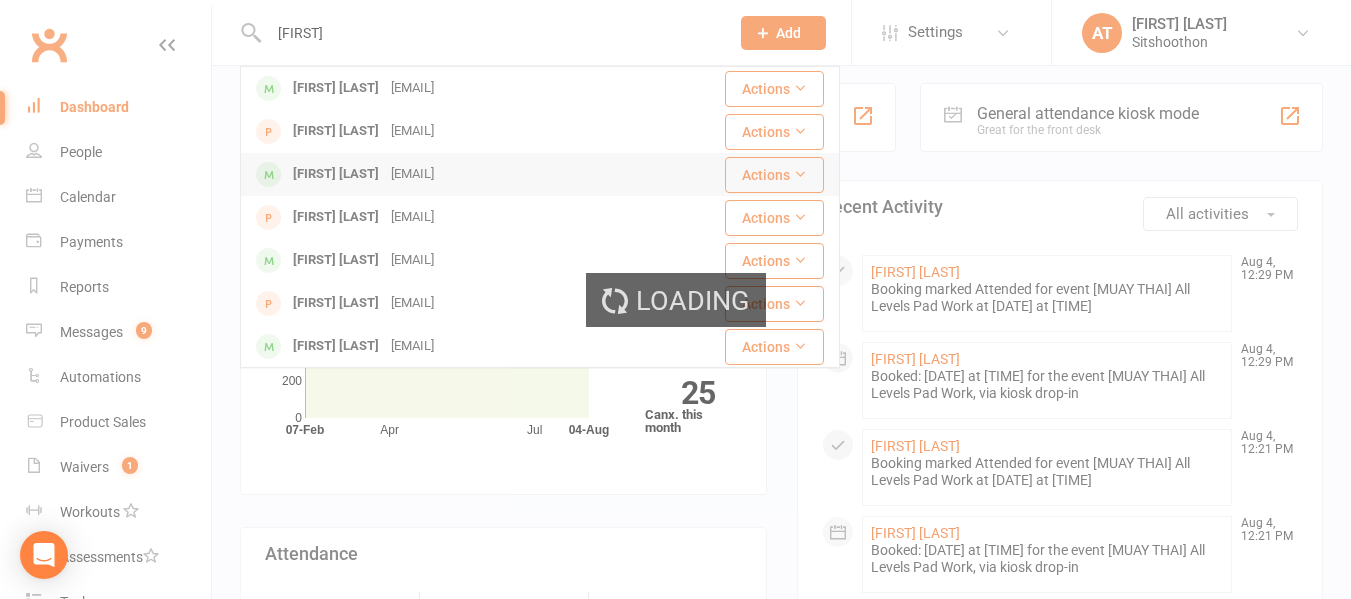 type 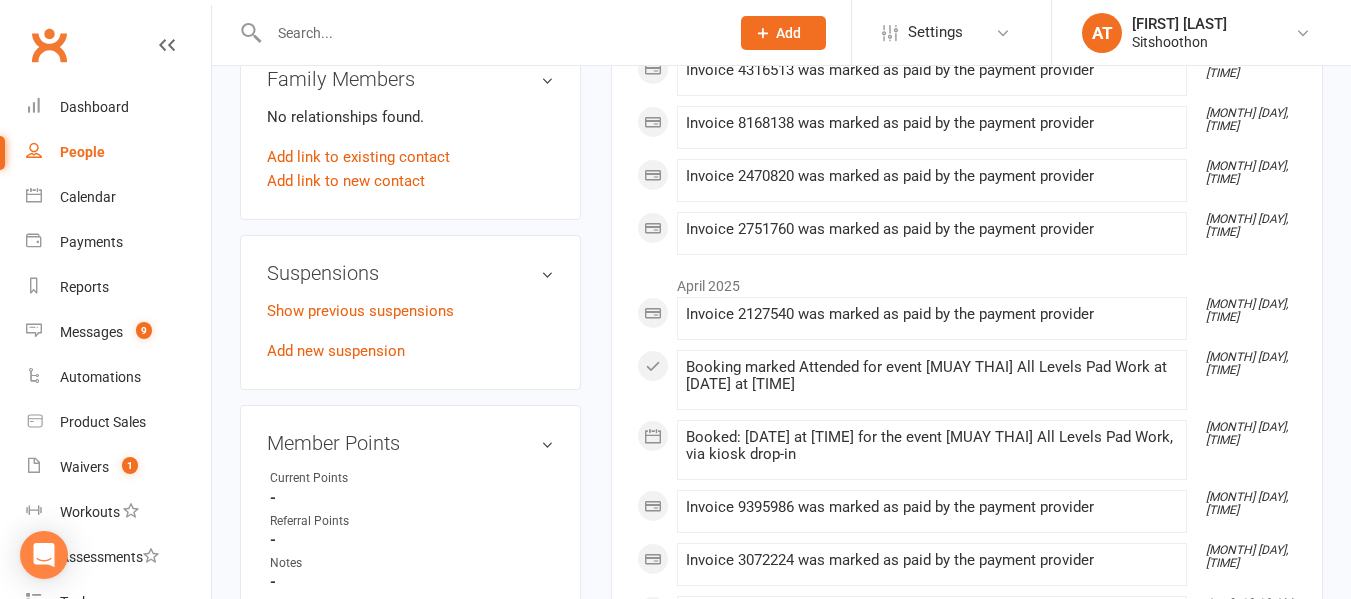 scroll, scrollTop: 1062, scrollLeft: 0, axis: vertical 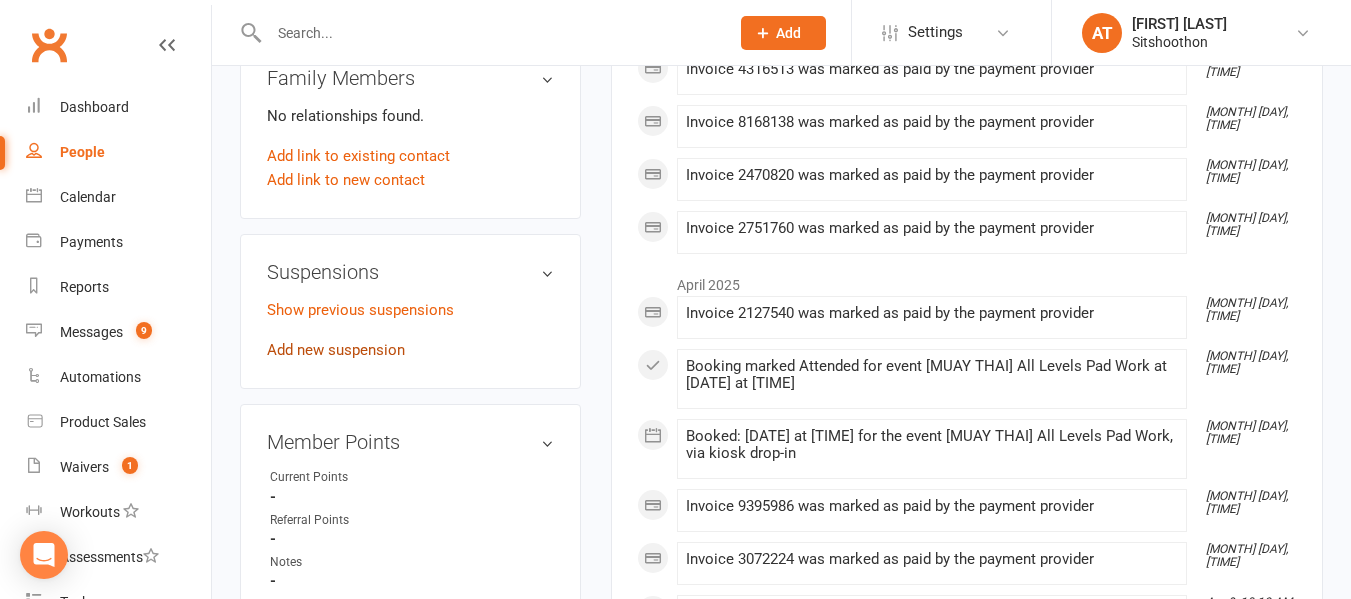 click on "Add new suspension" at bounding box center (336, 350) 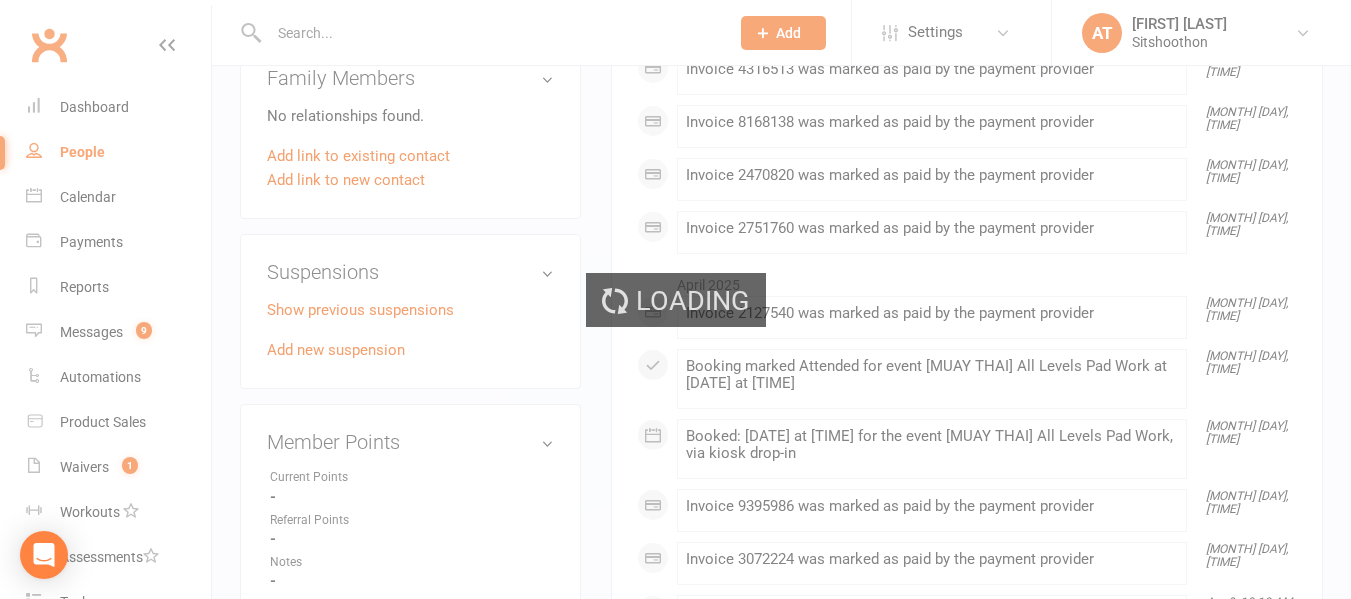 scroll, scrollTop: 0, scrollLeft: 0, axis: both 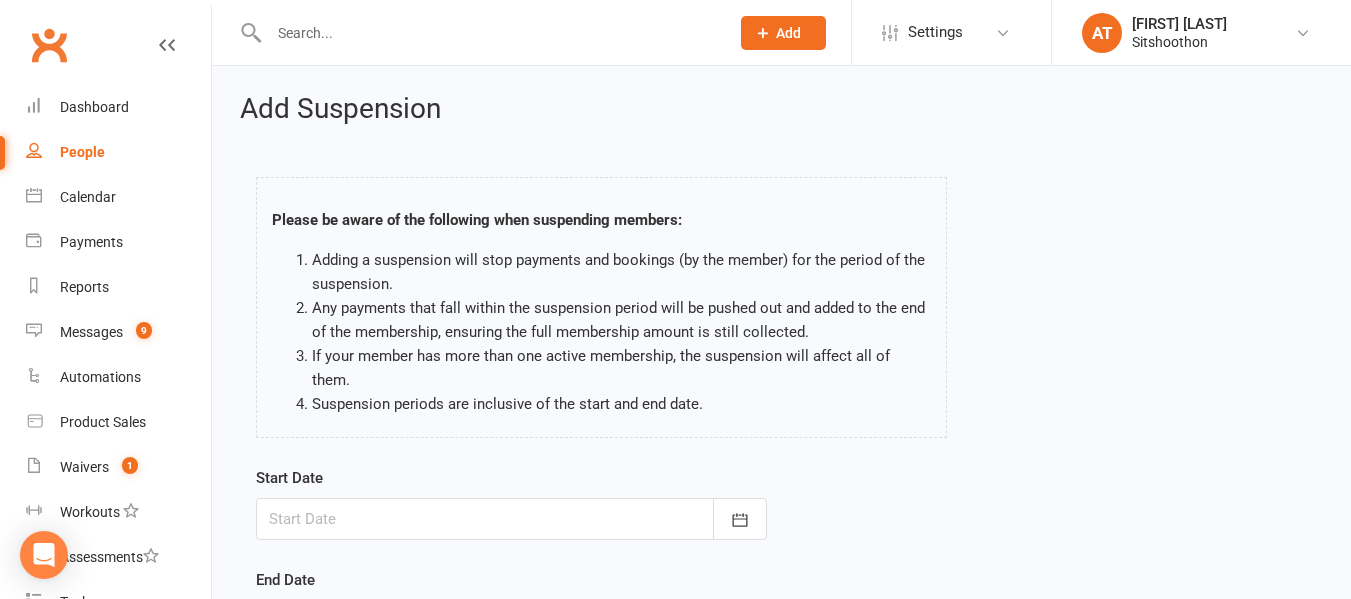 click at bounding box center [511, 519] 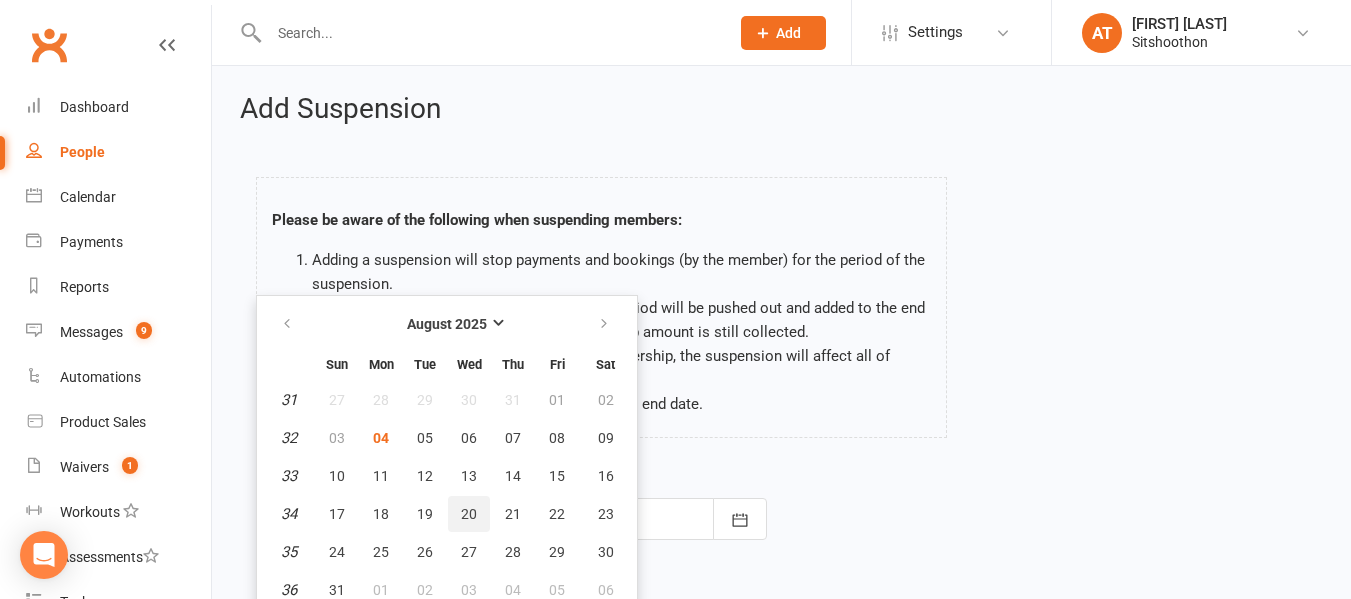 click on "20" at bounding box center (469, 514) 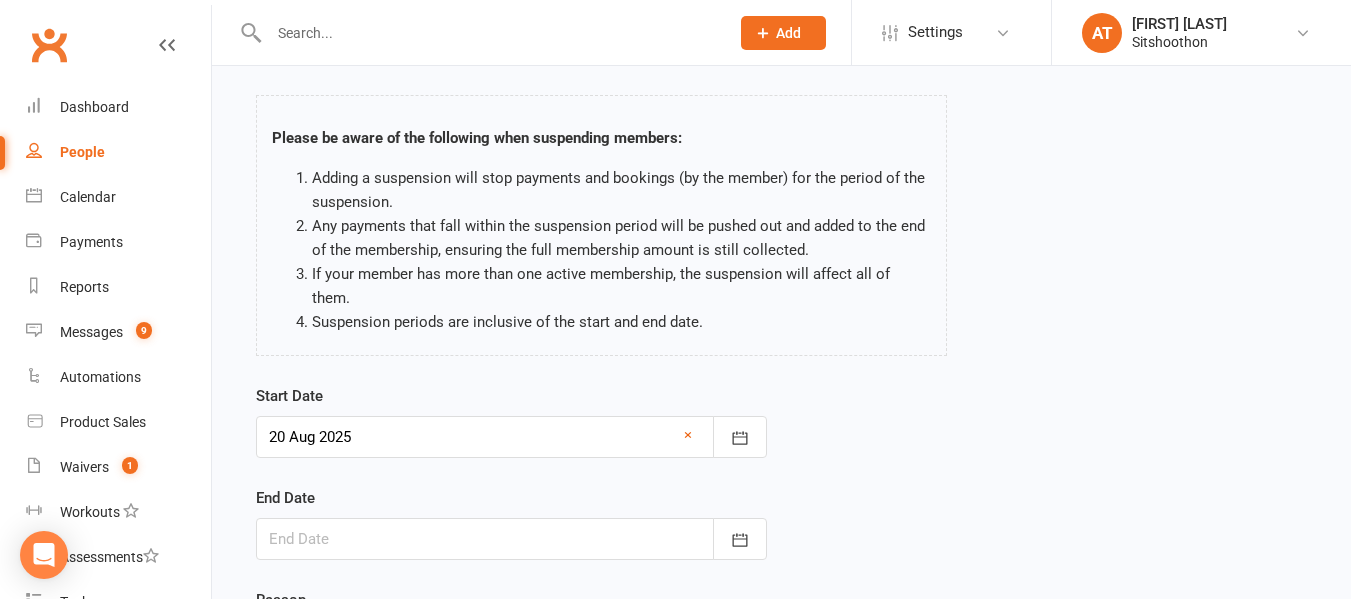 click at bounding box center (511, 539) 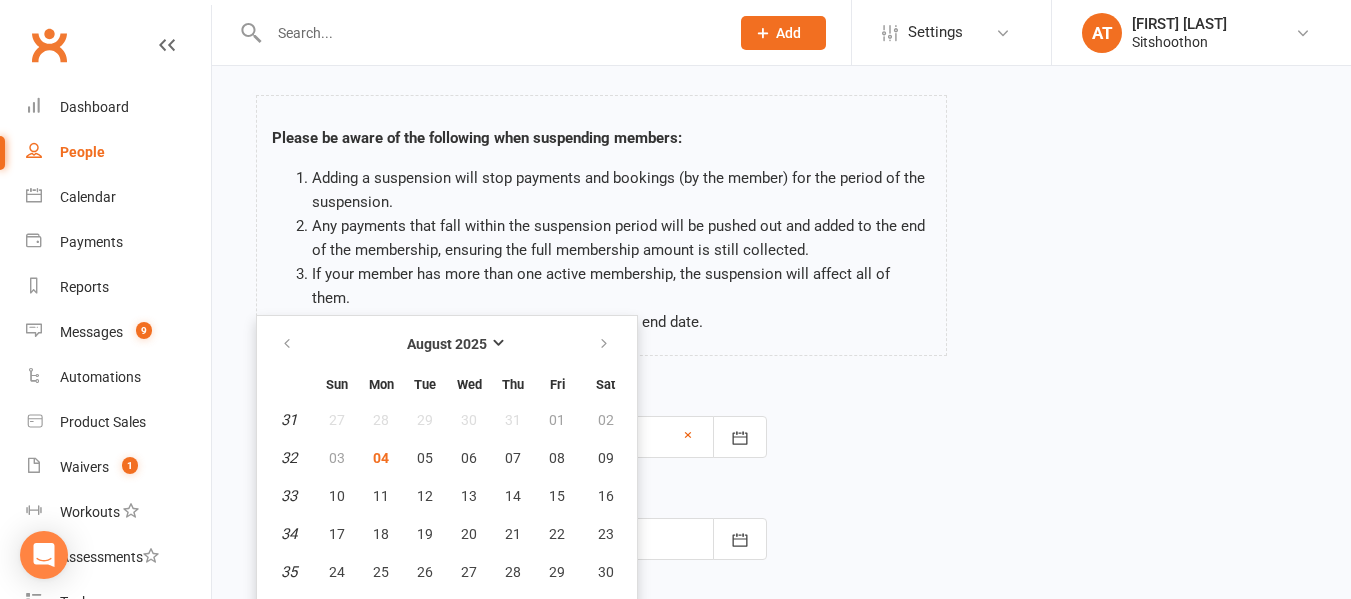 scroll, scrollTop: 89, scrollLeft: 0, axis: vertical 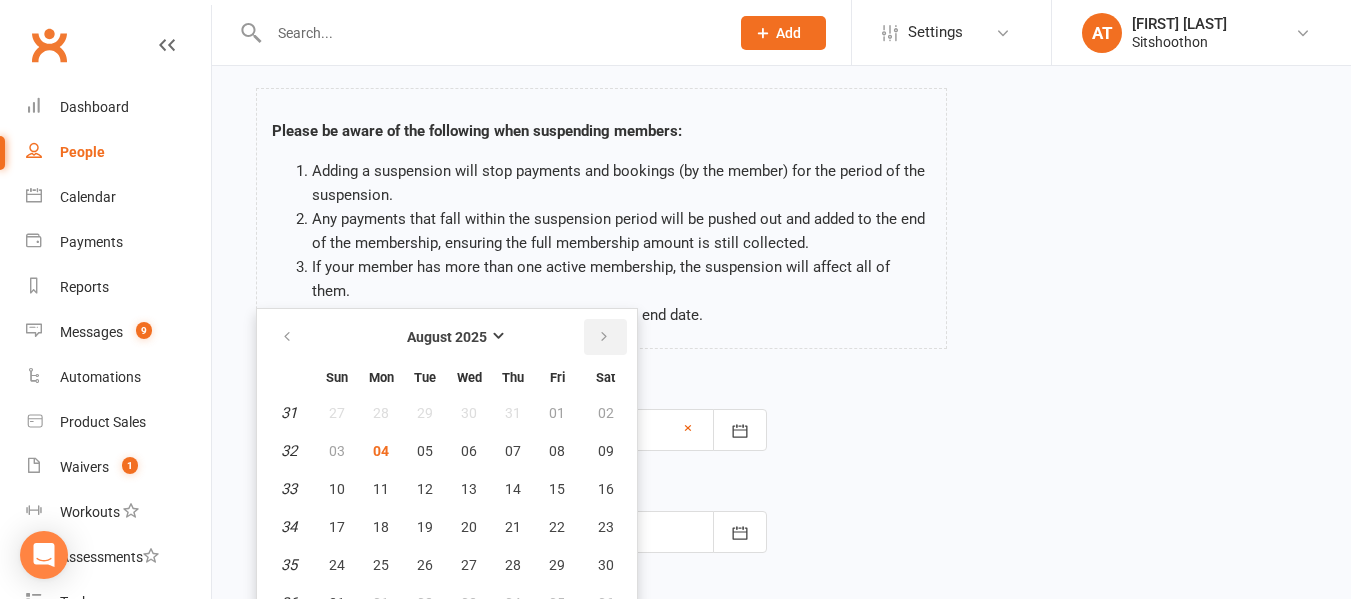 click at bounding box center [604, 337] 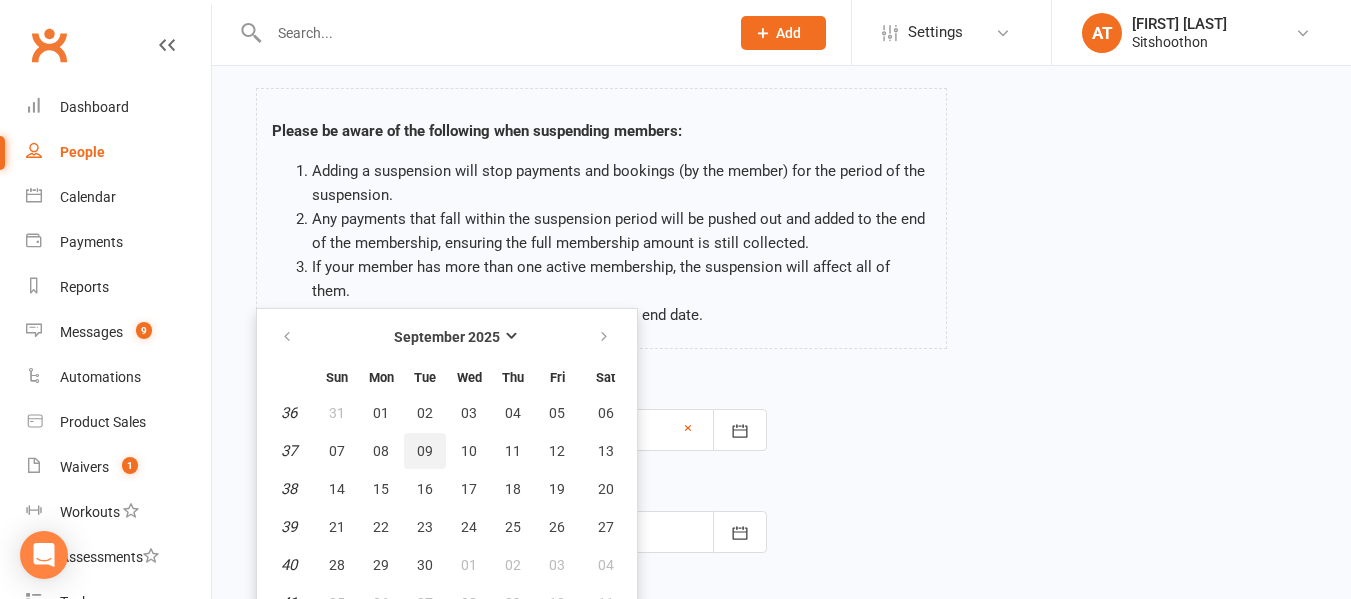 click on "09" at bounding box center [425, 451] 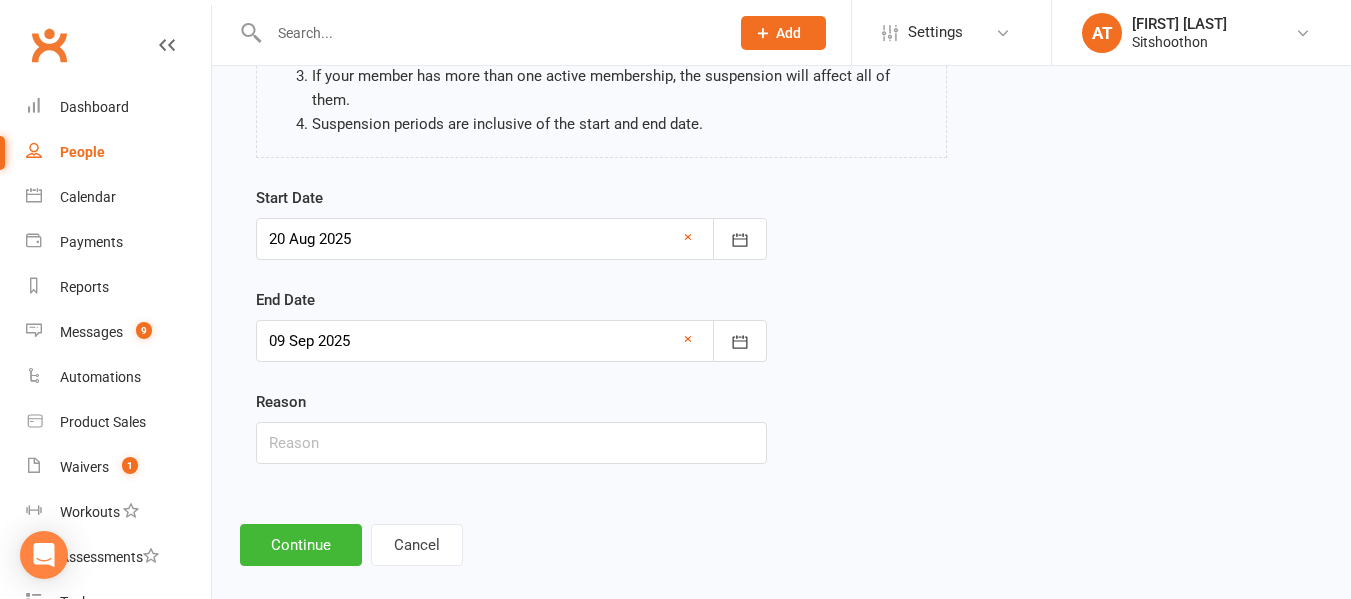 scroll, scrollTop: 279, scrollLeft: 0, axis: vertical 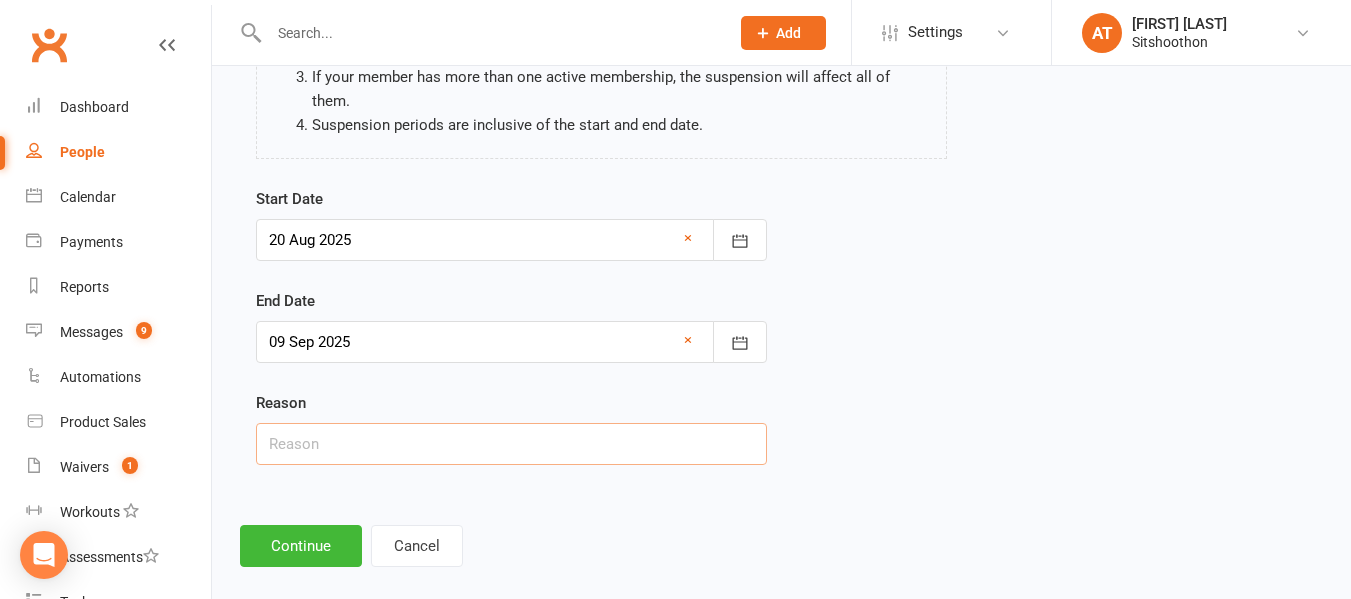click at bounding box center (511, 444) 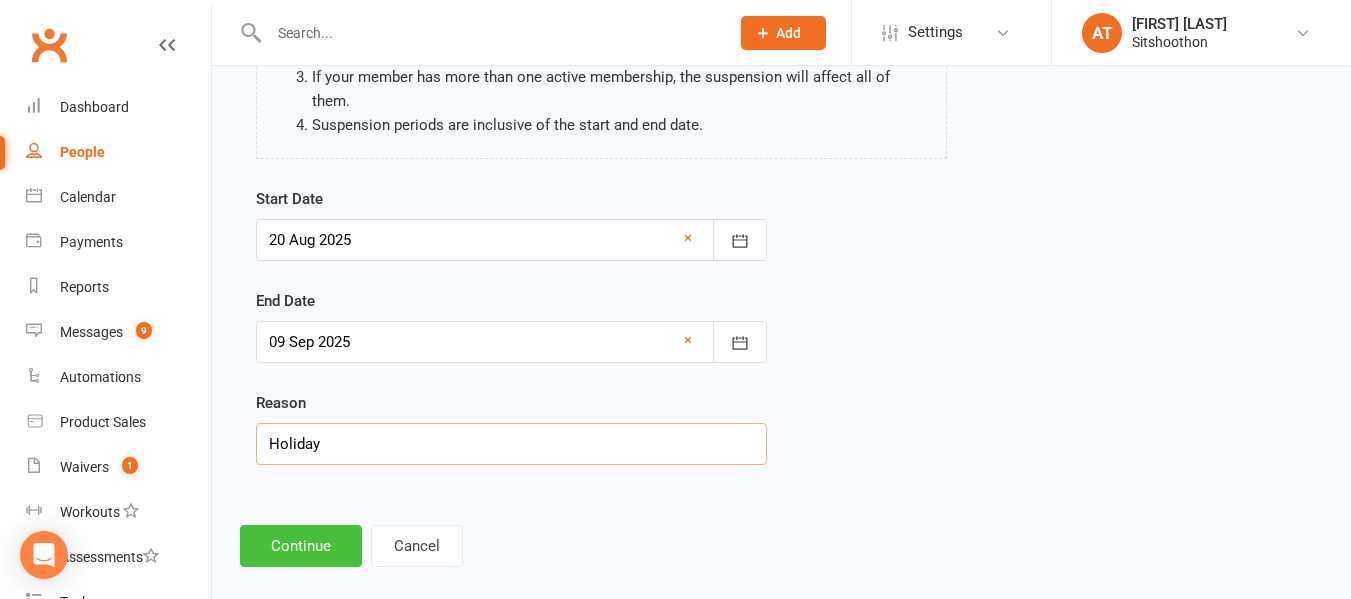 type on "Holiday" 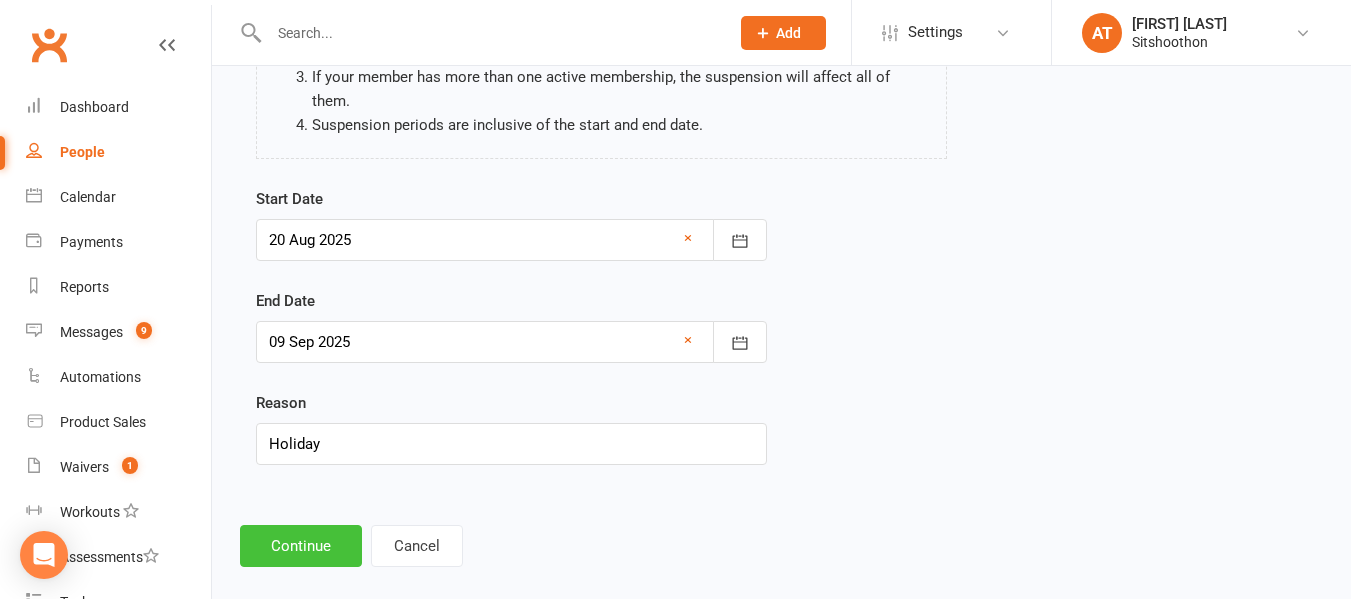 click on "Continue" at bounding box center [301, 546] 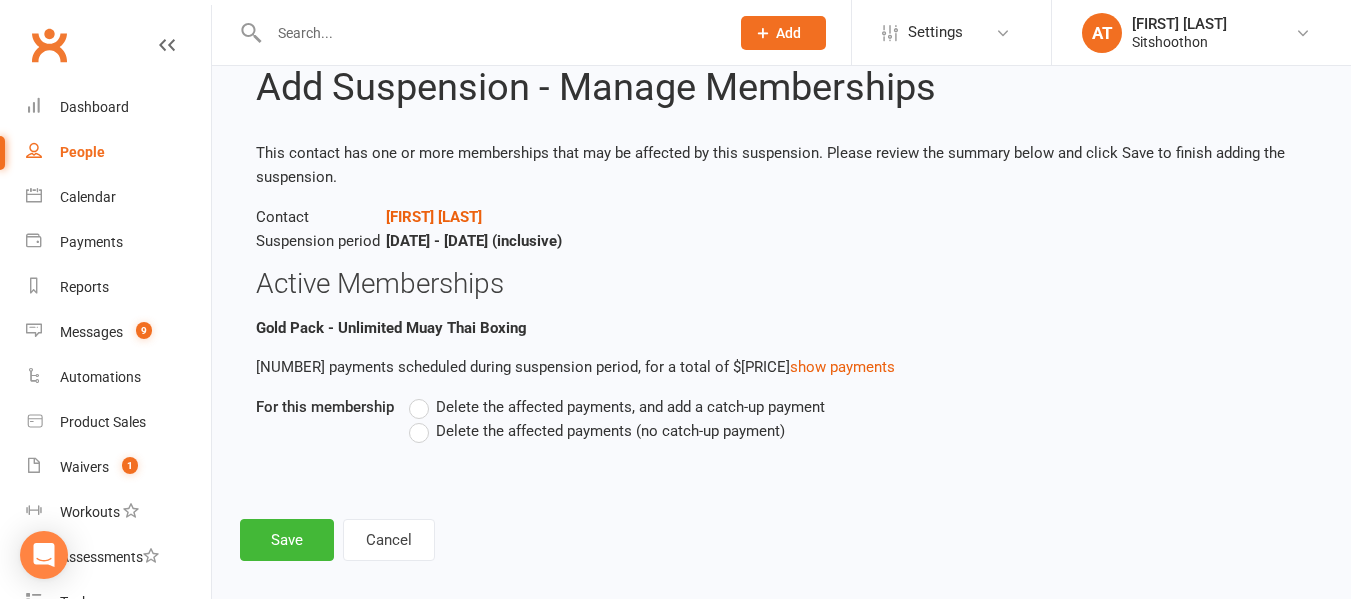 scroll, scrollTop: 62, scrollLeft: 0, axis: vertical 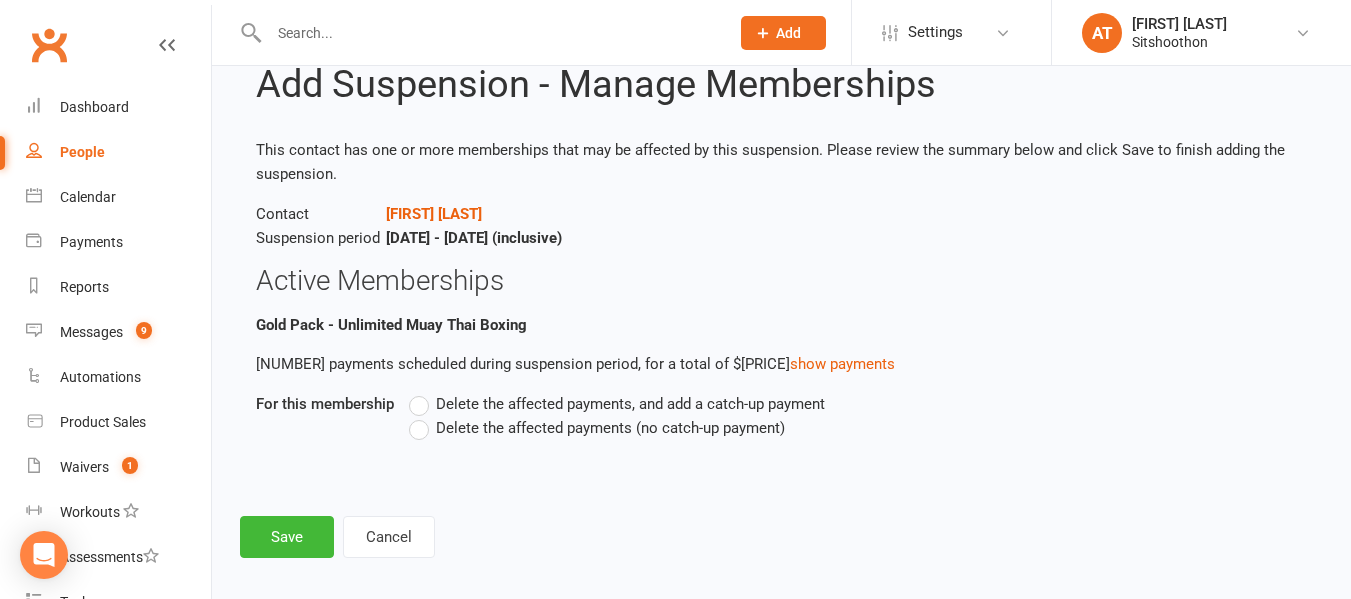 click on "Delete the affected payments (no catch-up payment)" at bounding box center (610, 426) 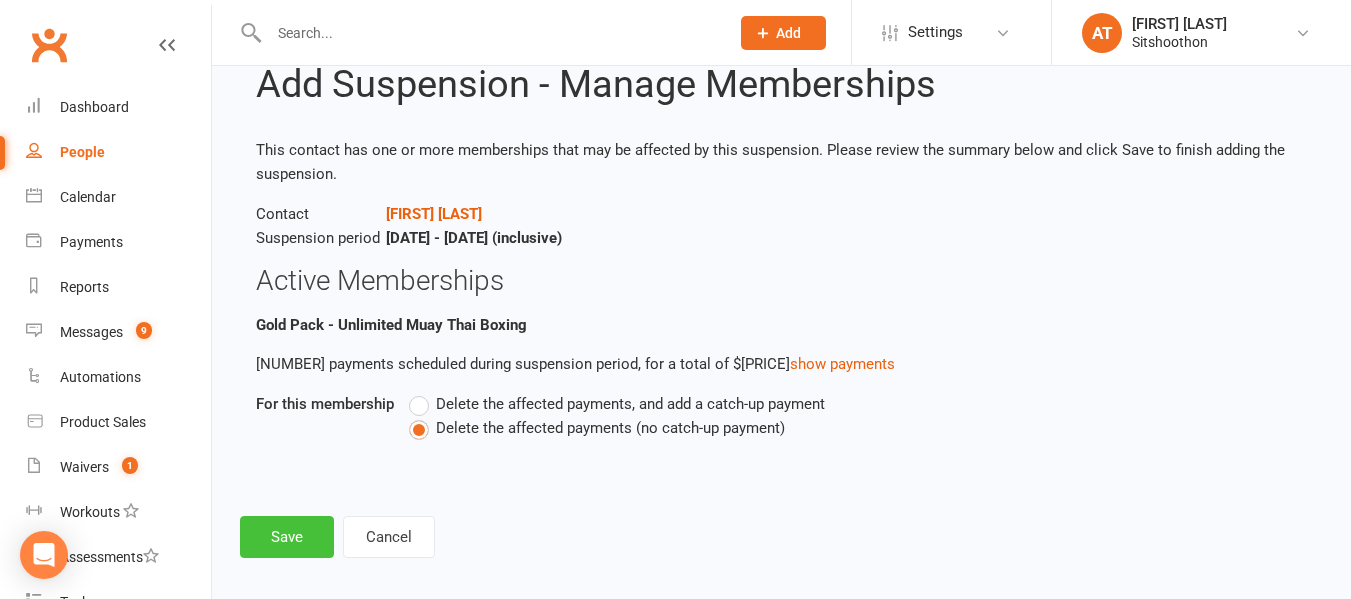 click on "Save" at bounding box center [287, 537] 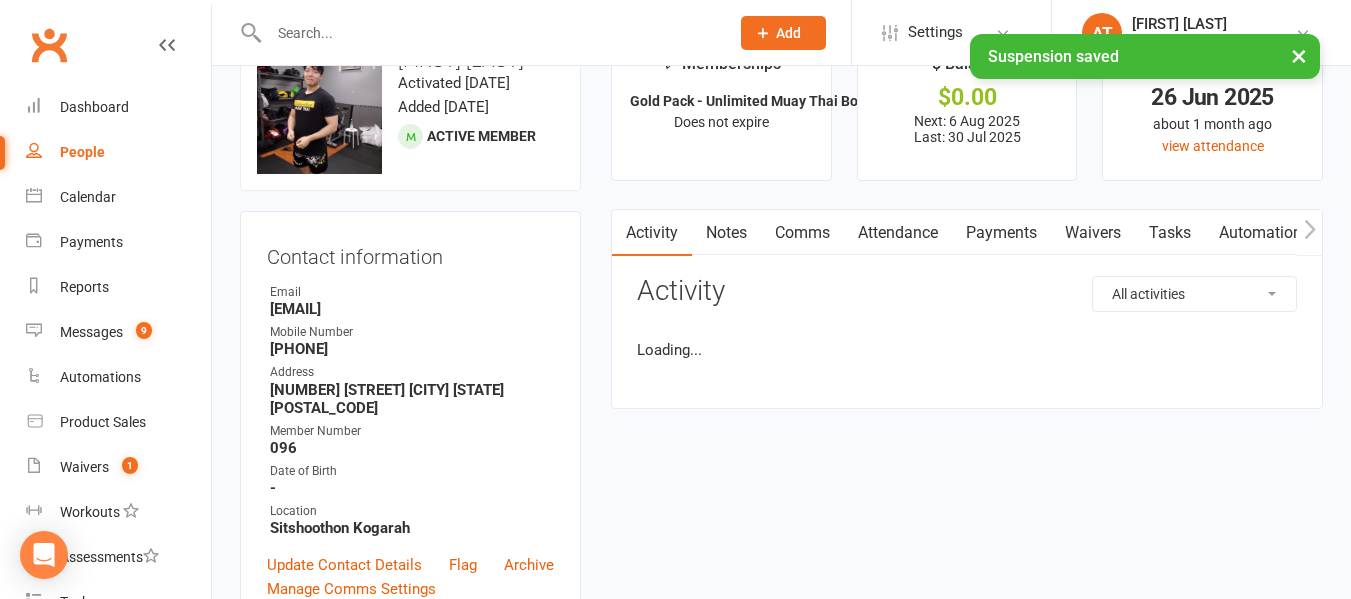 scroll, scrollTop: 0, scrollLeft: 0, axis: both 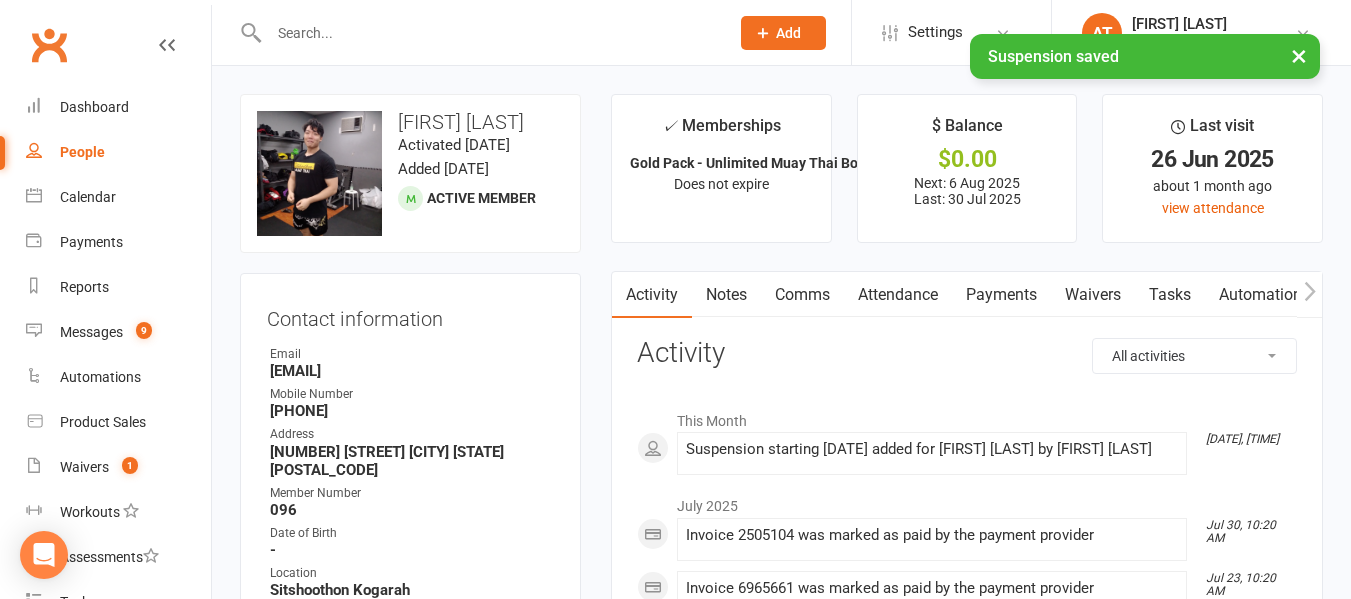 click on "Payments" at bounding box center [1001, 295] 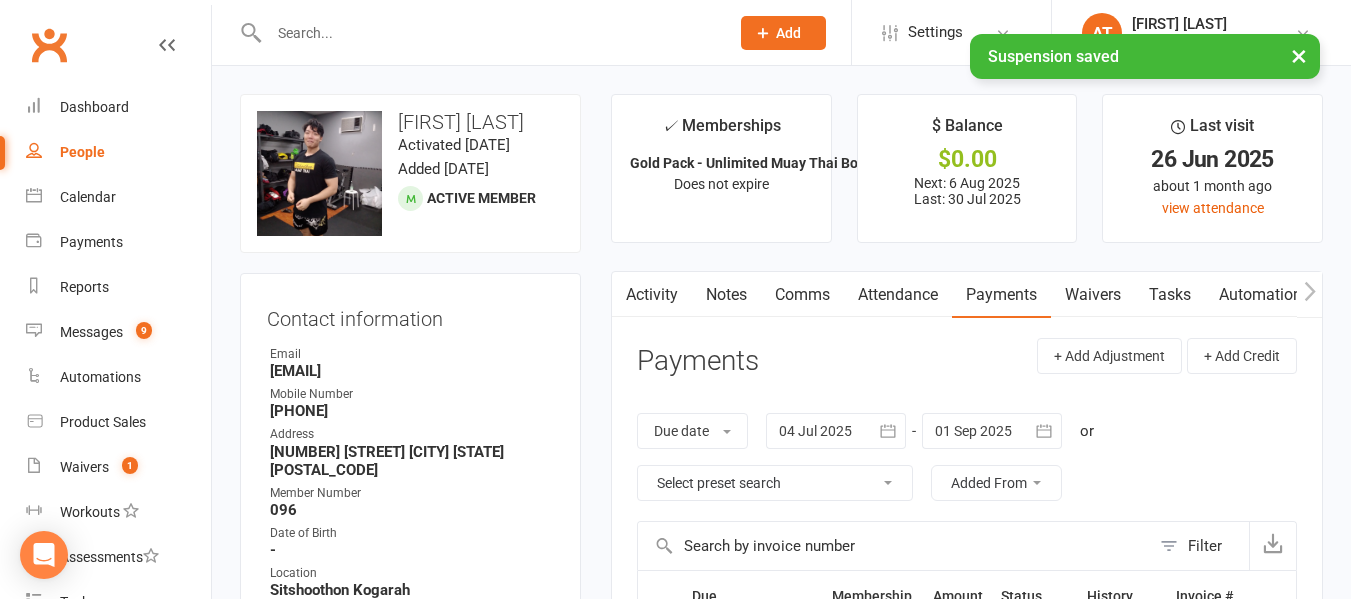 scroll, scrollTop: 398, scrollLeft: 0, axis: vertical 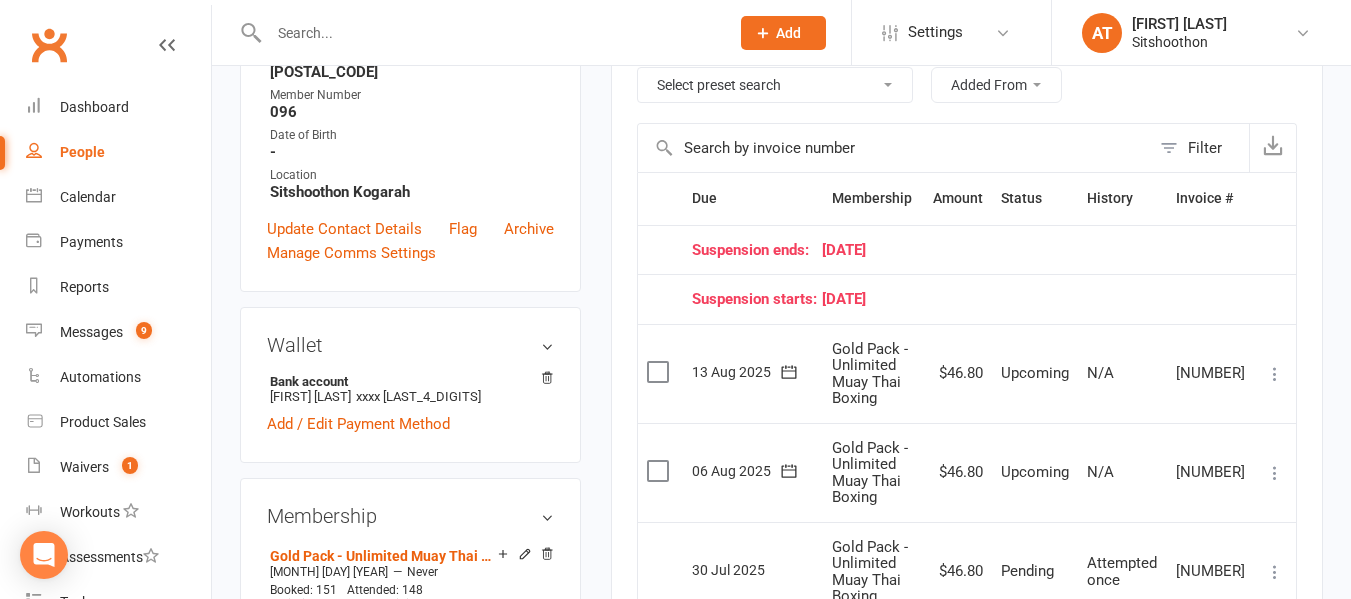 click on "Gold Pack - Unlimited Muay Thai Boxing" at bounding box center [870, 374] 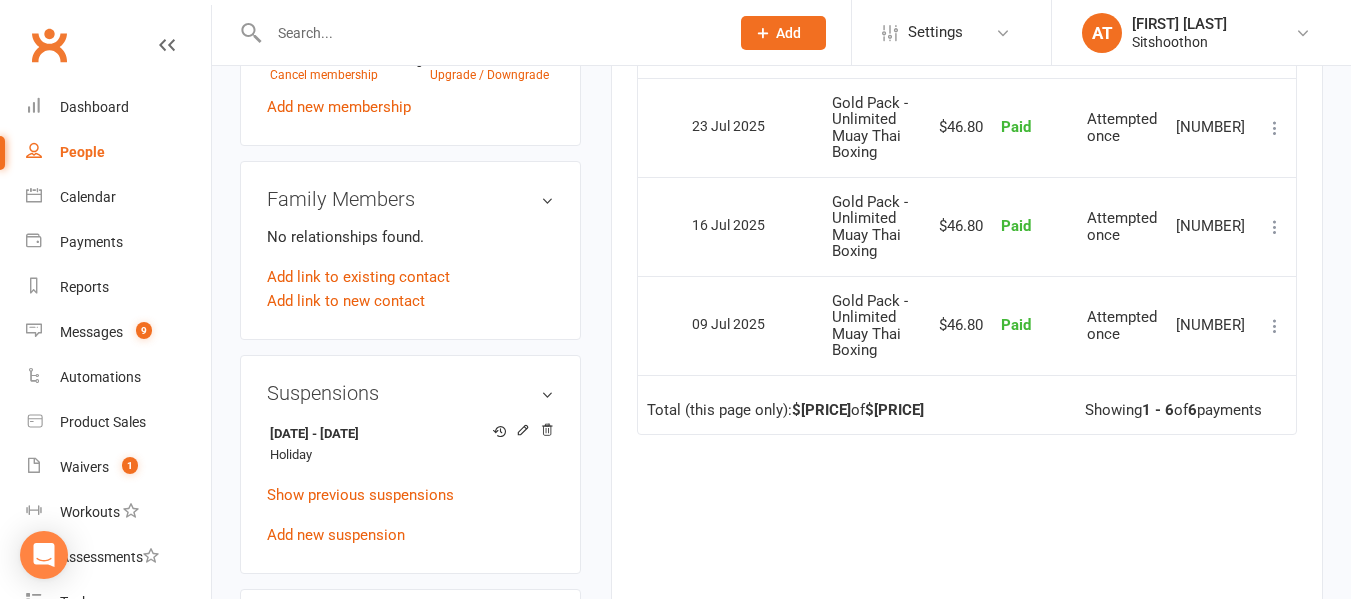 scroll, scrollTop: 959, scrollLeft: 0, axis: vertical 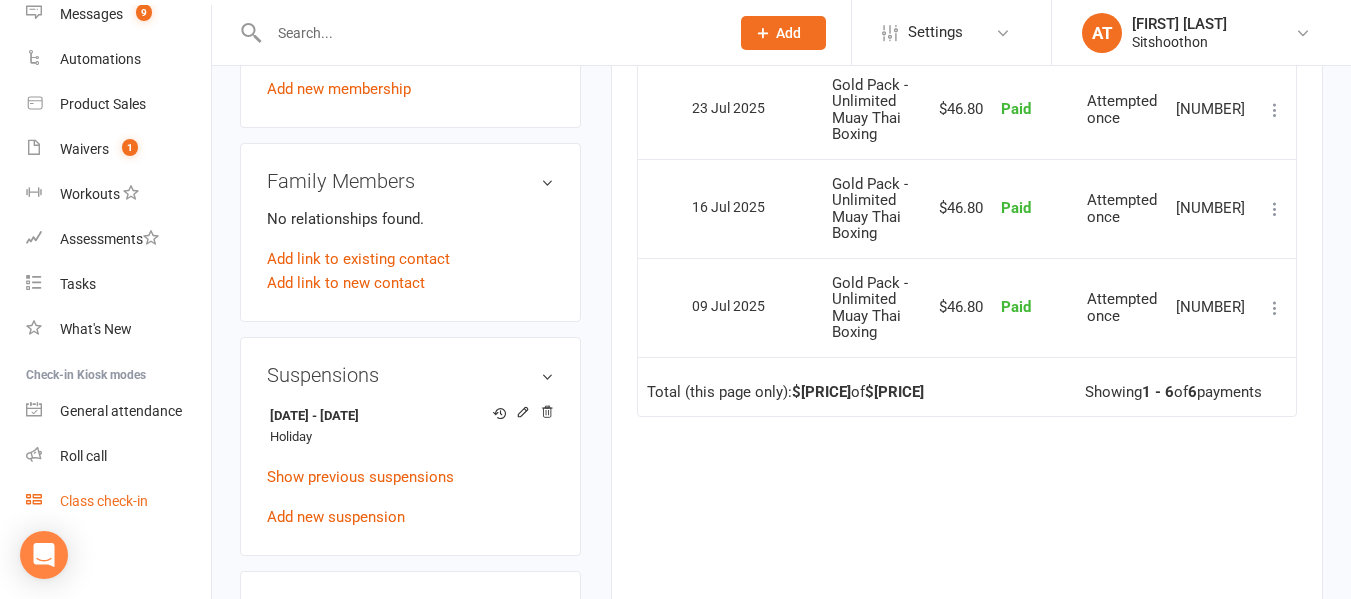 click on "Class check-in" at bounding box center [118, 501] 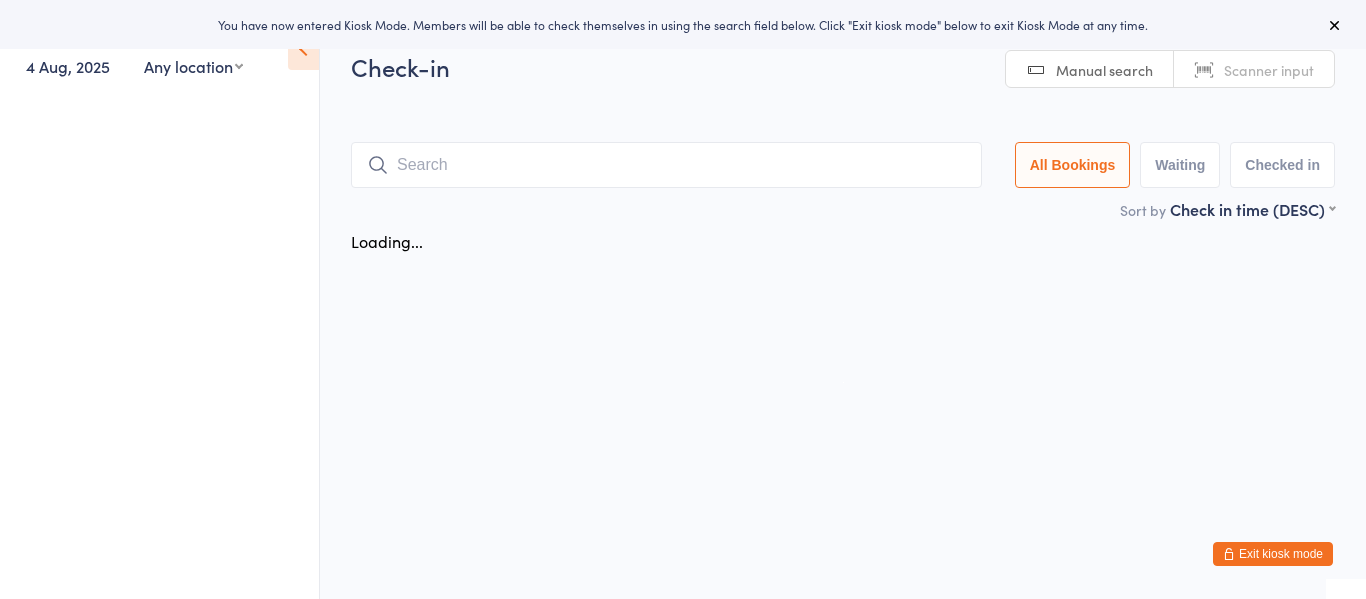 scroll, scrollTop: 0, scrollLeft: 0, axis: both 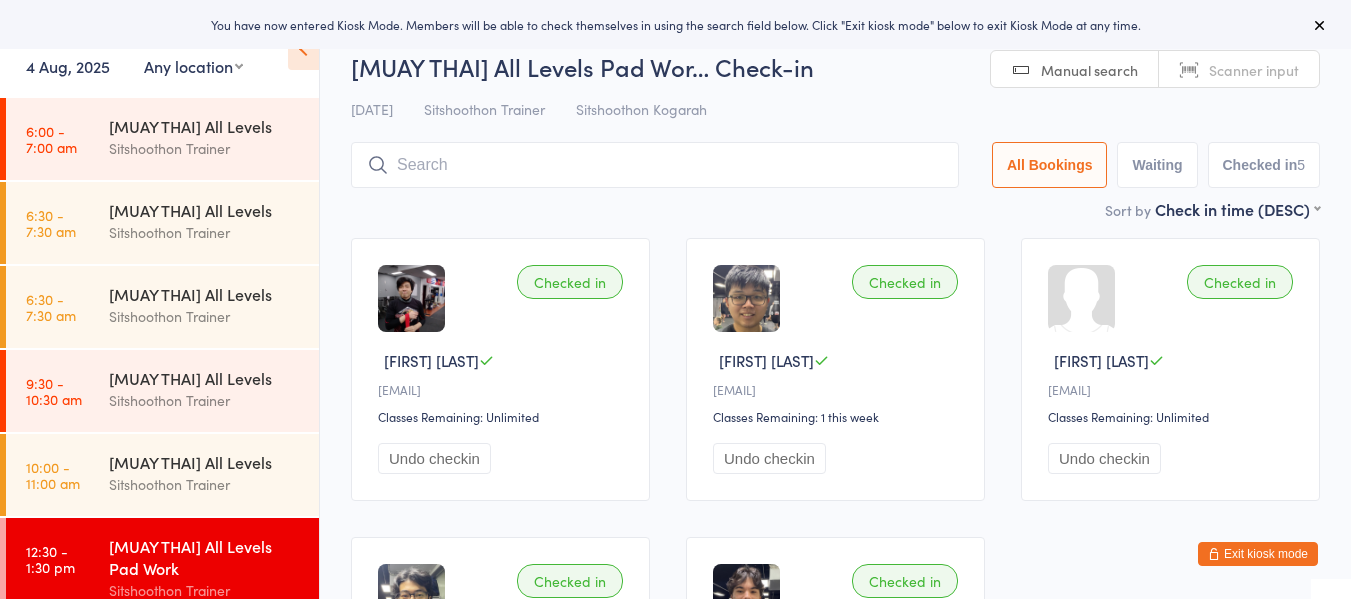 click at bounding box center [655, 165] 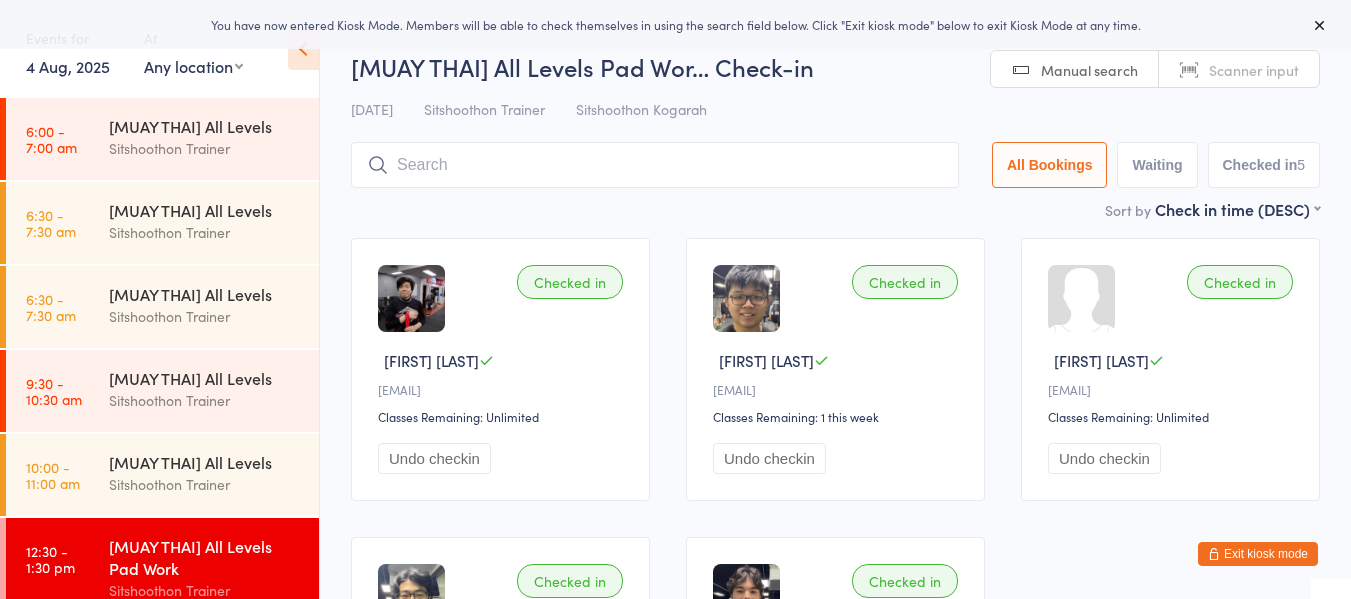 scroll, scrollTop: 78, scrollLeft: 0, axis: vertical 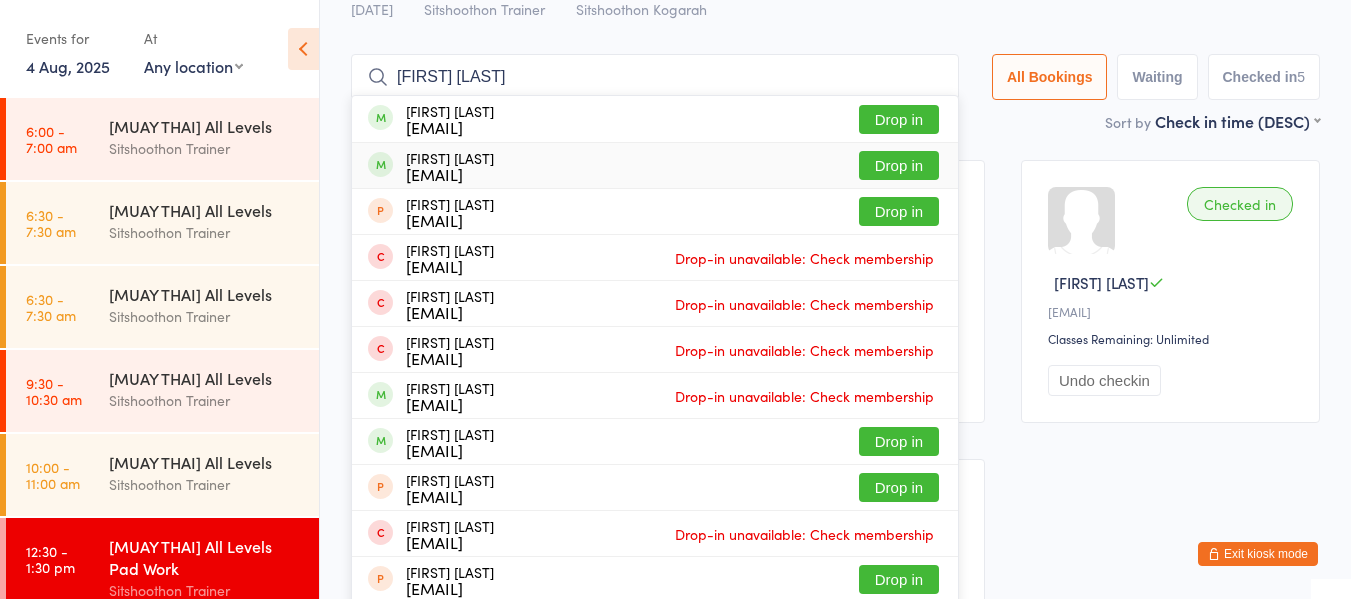 type on "damien ch" 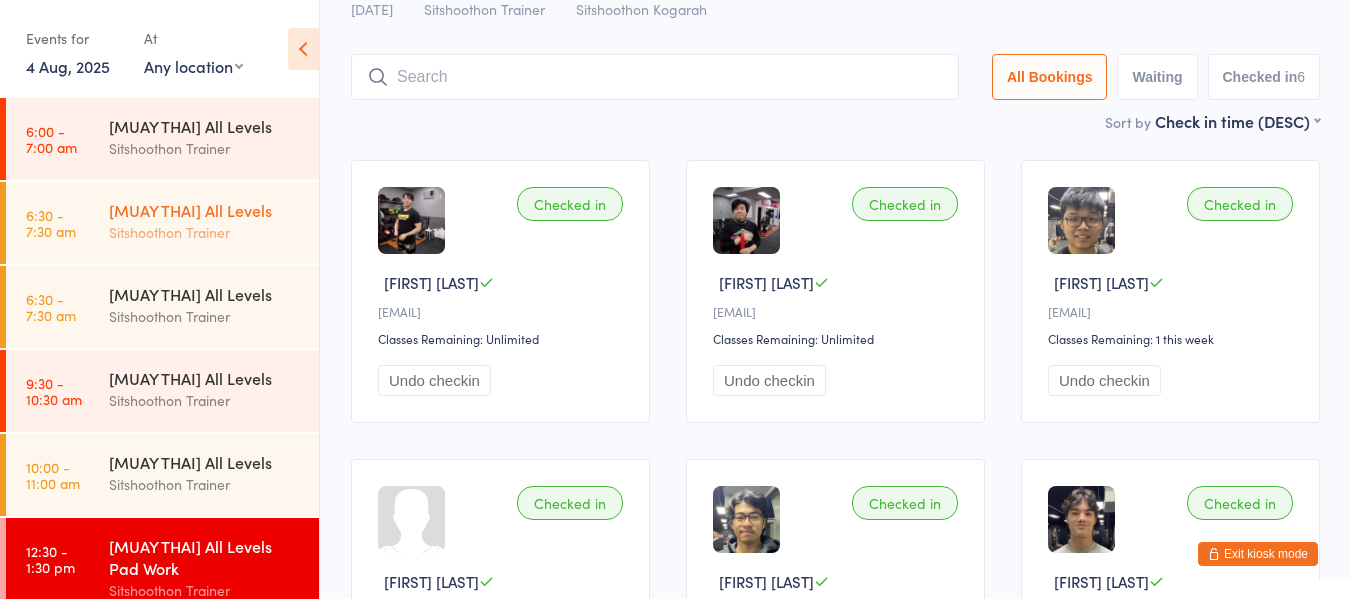 scroll, scrollTop: 0, scrollLeft: 0, axis: both 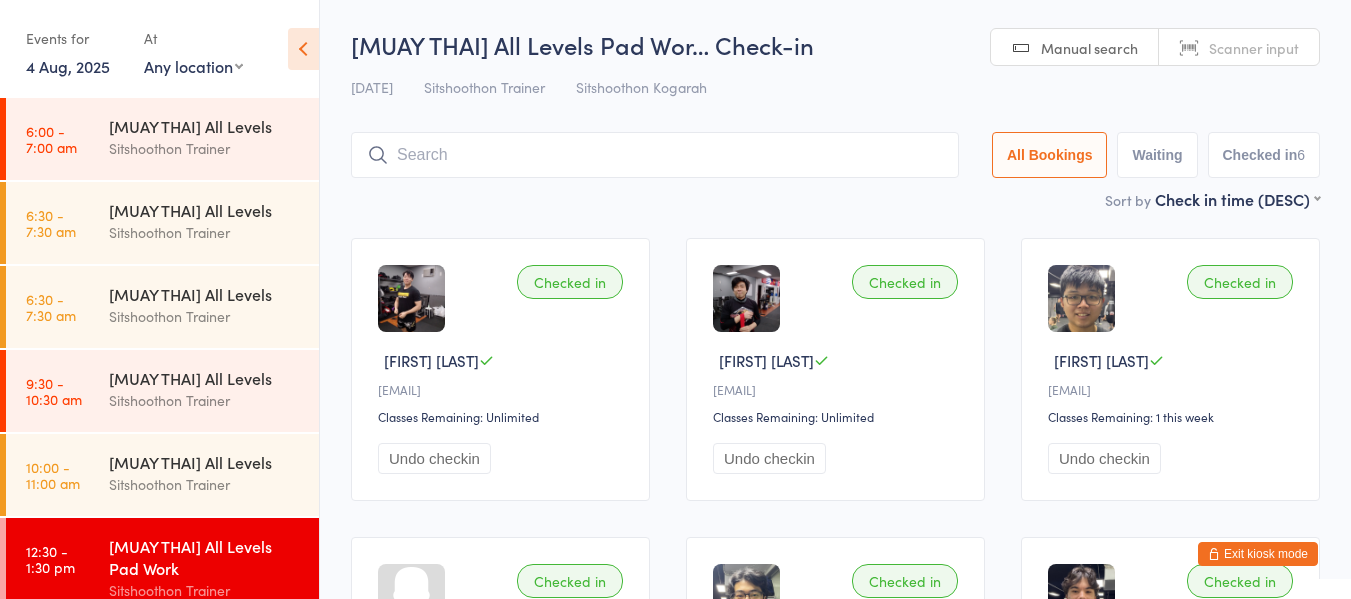 click on "Any location ST Martial Arts Arncliffe Sitshoothon Kogarah Sitshoothon Albion Park" at bounding box center [193, 66] 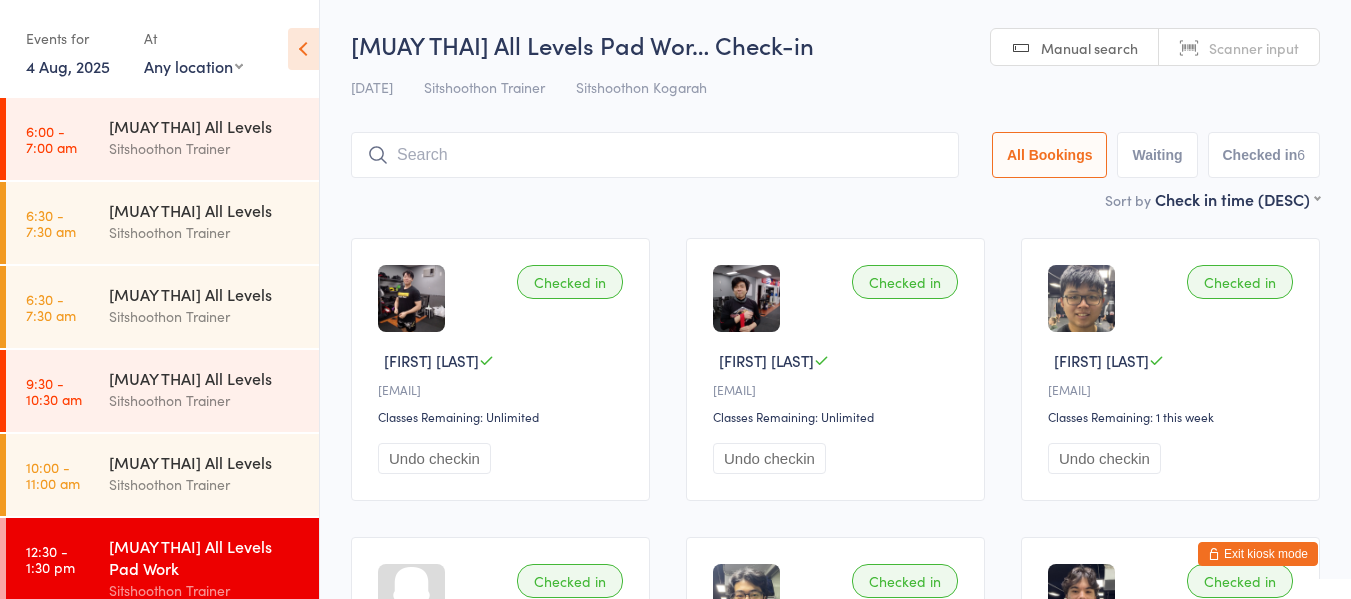 select on "0" 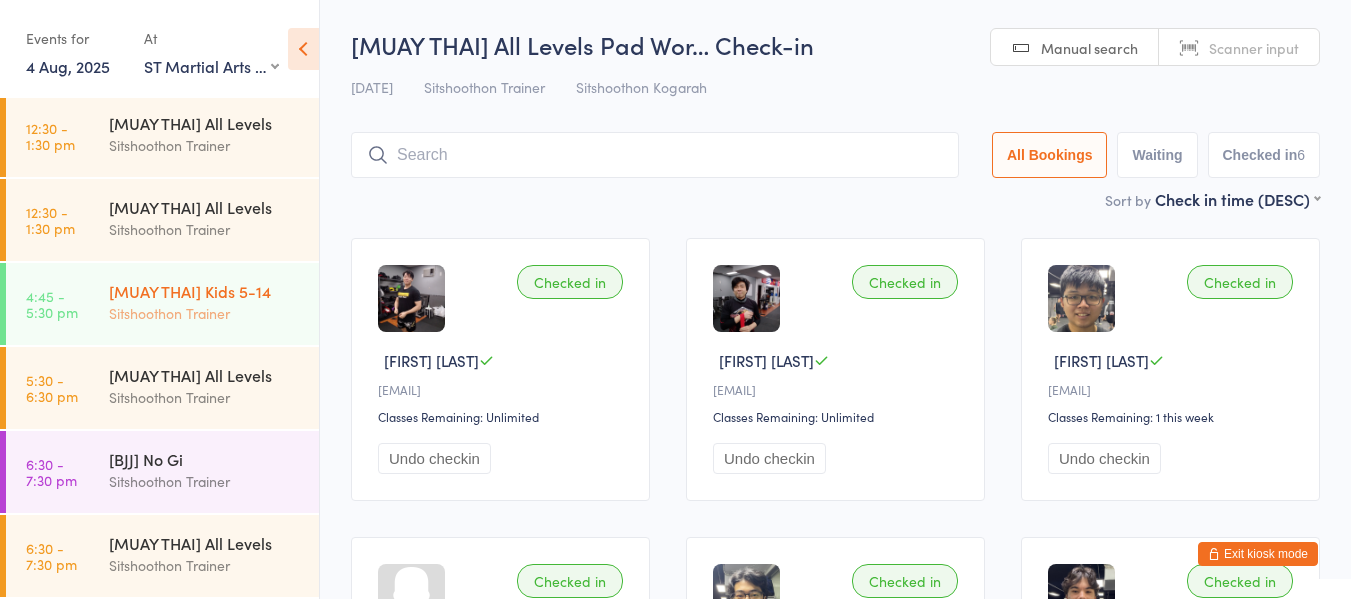 scroll, scrollTop: 0, scrollLeft: 0, axis: both 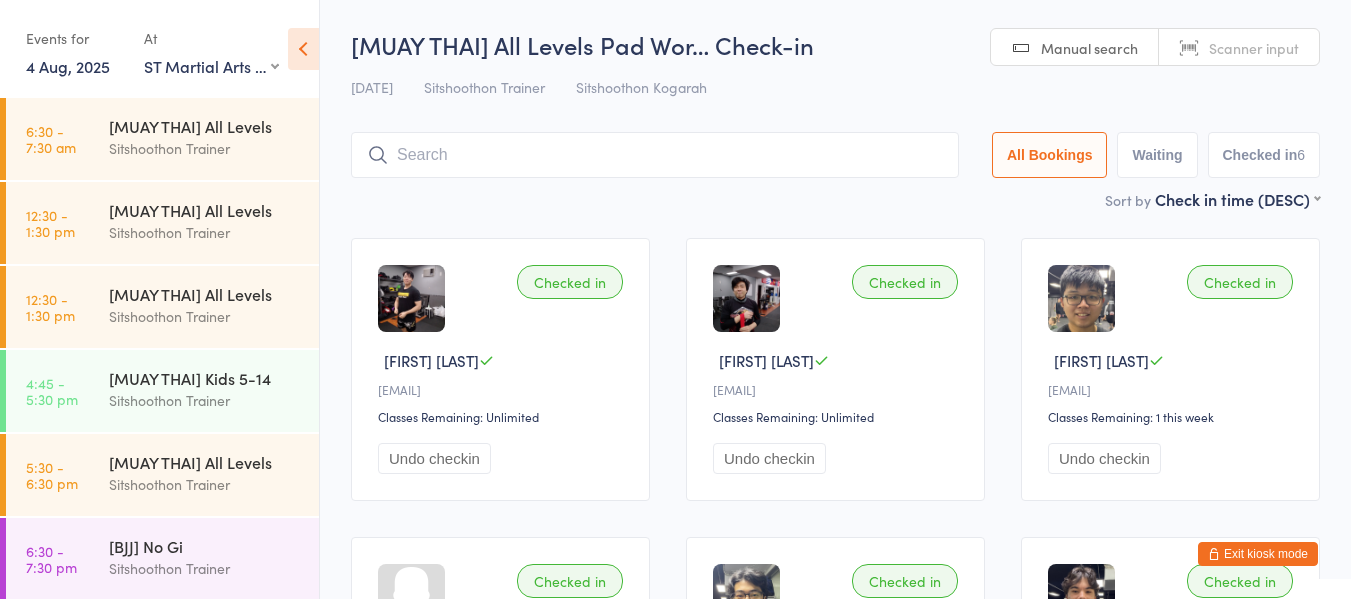 click on "Any location ST Martial Arts Arncliffe Sitshoothon Kogarah Sitshoothon Albion Park" at bounding box center (211, 66) 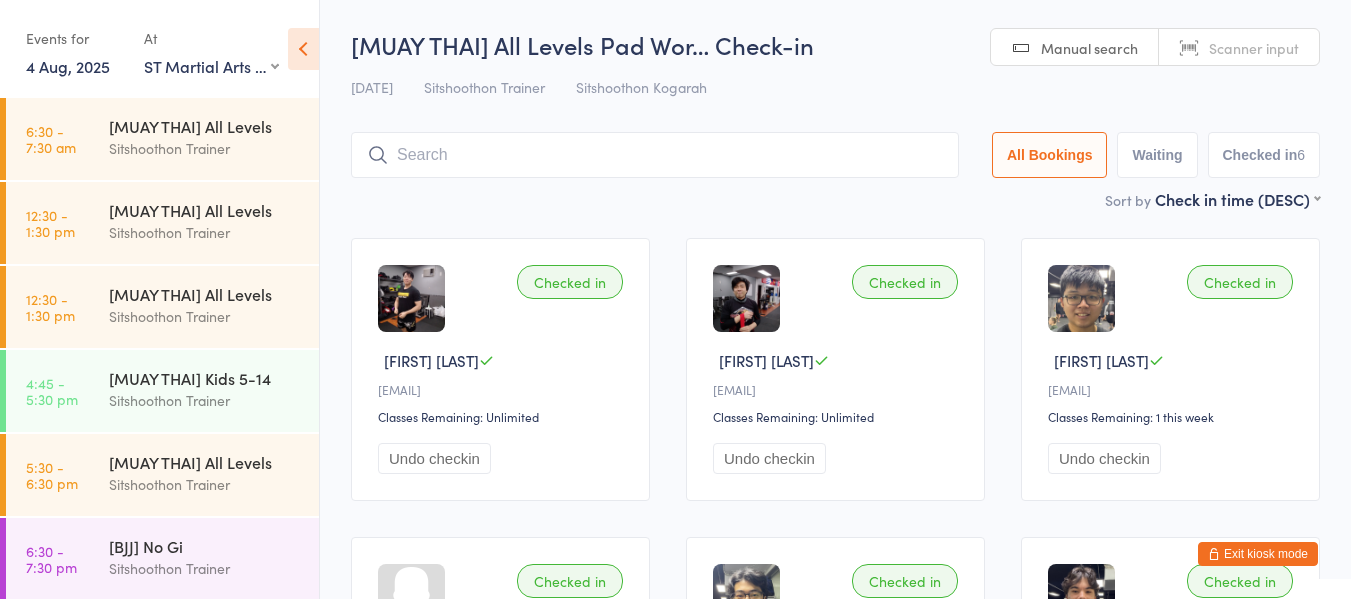 click on "Any location ST Martial Arts Arncliffe Sitshoothon Kogarah Sitshoothon Albion Park" at bounding box center (211, 66) 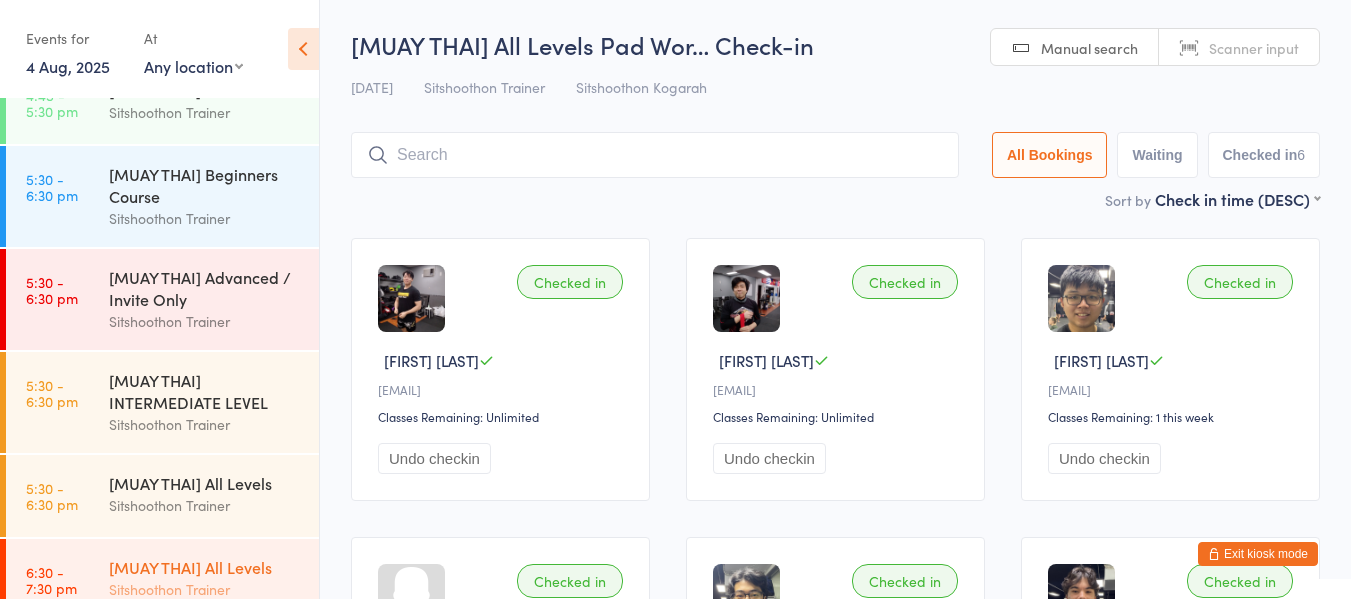 scroll, scrollTop: 1127, scrollLeft: 0, axis: vertical 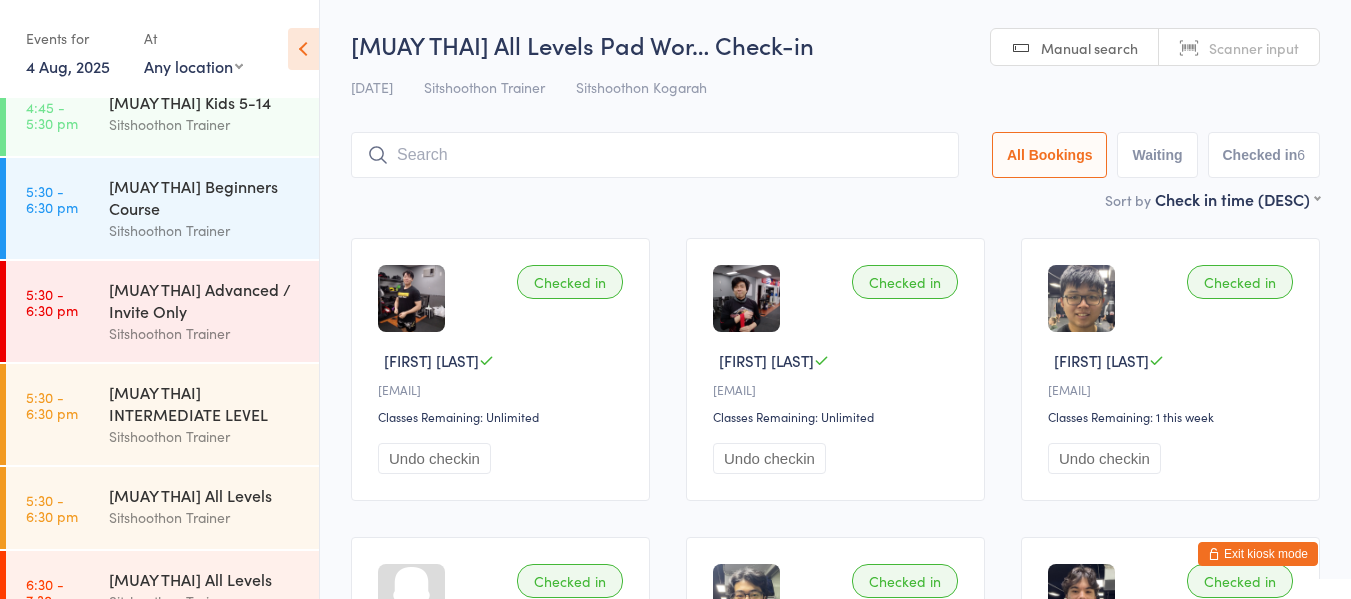 click on "Any location ST Martial Arts Arncliffe Sitshoothon Kogarah Sitshoothon Albion Park" at bounding box center [193, 66] 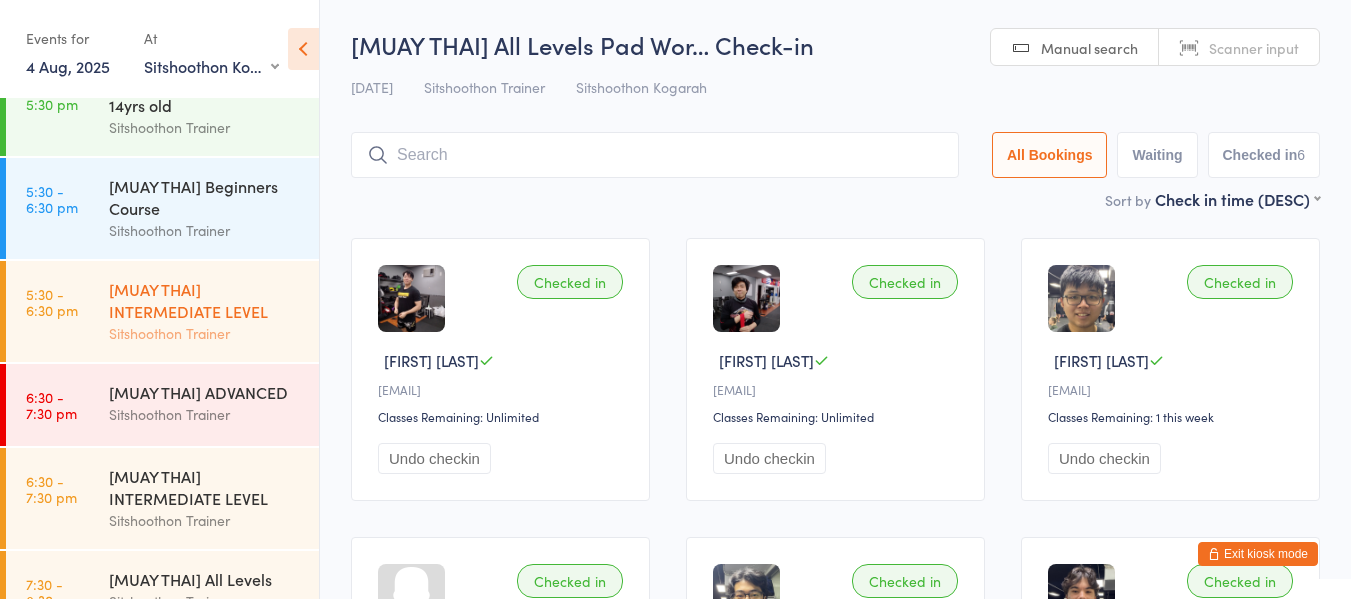 scroll, scrollTop: 0, scrollLeft: 0, axis: both 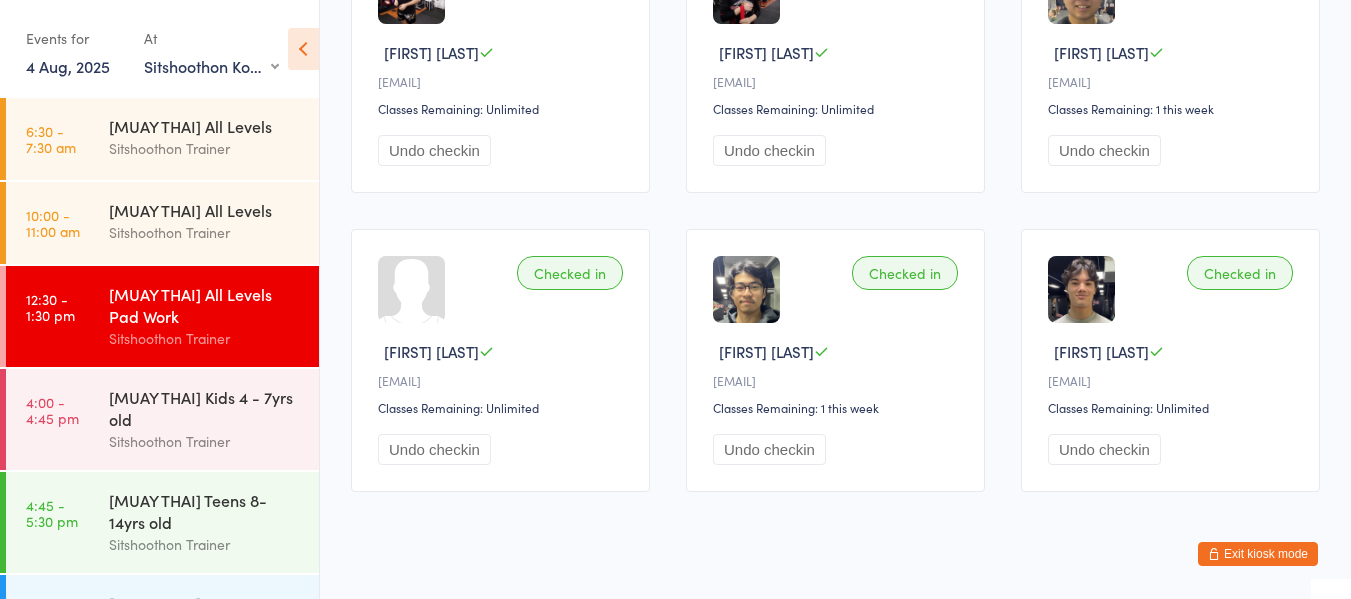 click on "Exit kiosk mode" at bounding box center [1258, 554] 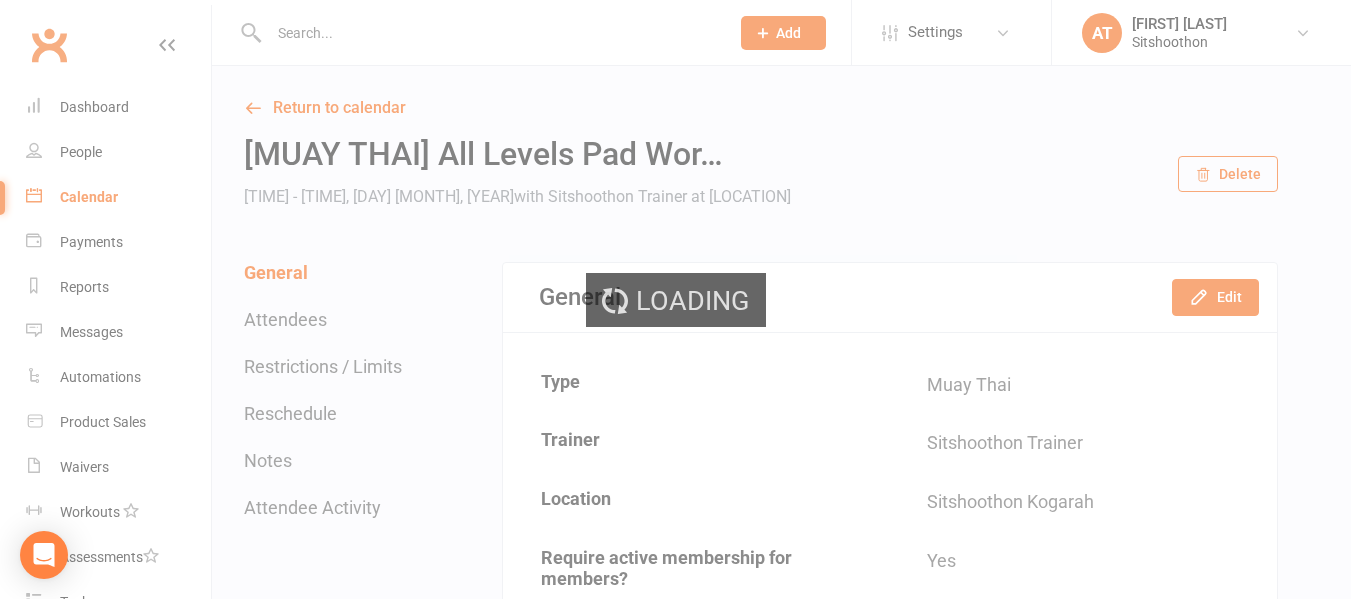 scroll, scrollTop: 0, scrollLeft: 0, axis: both 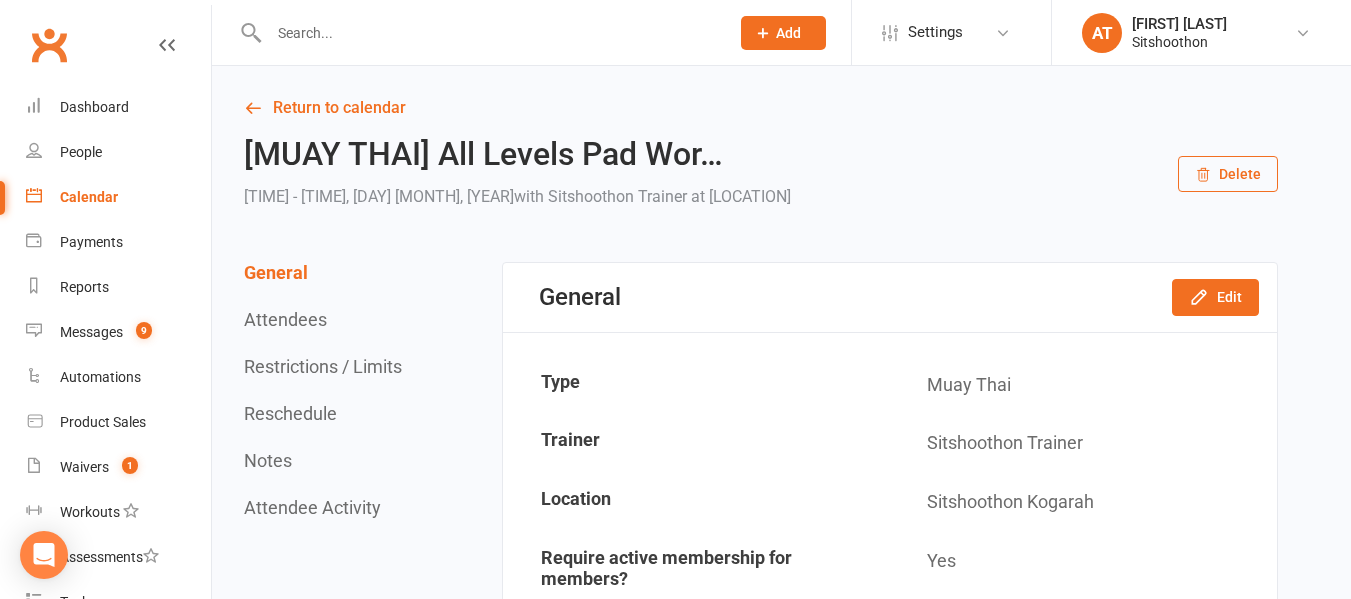 click at bounding box center (489, 33) 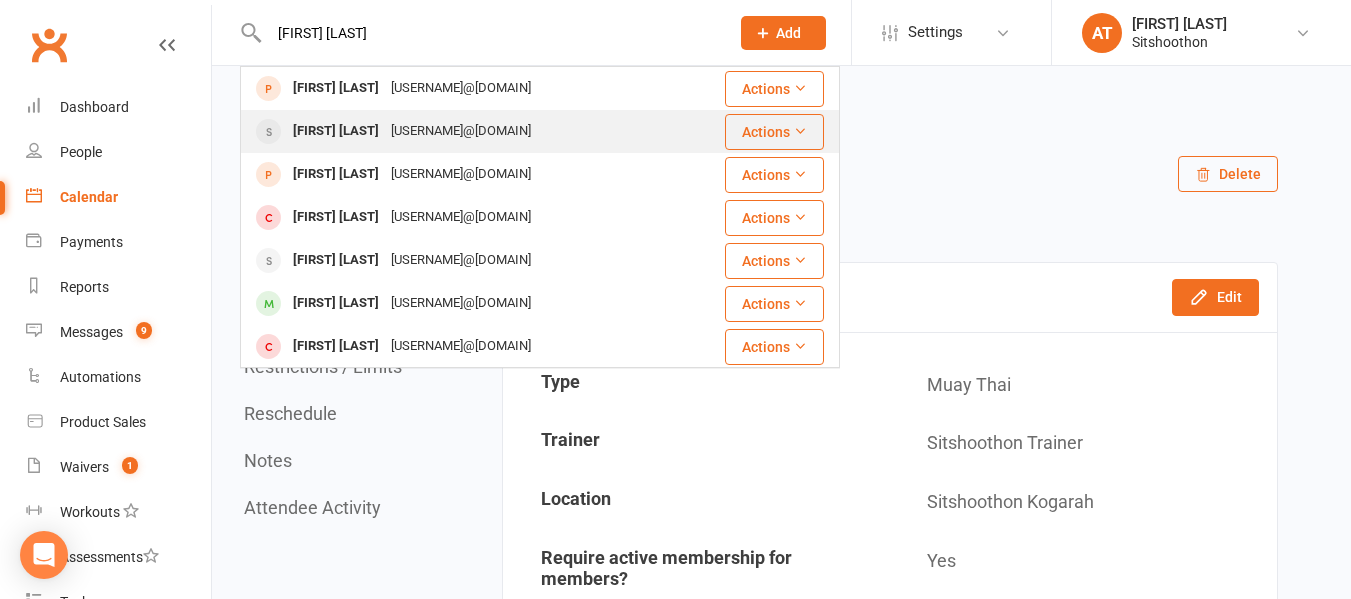 type on "[FIRST] [LAST]" 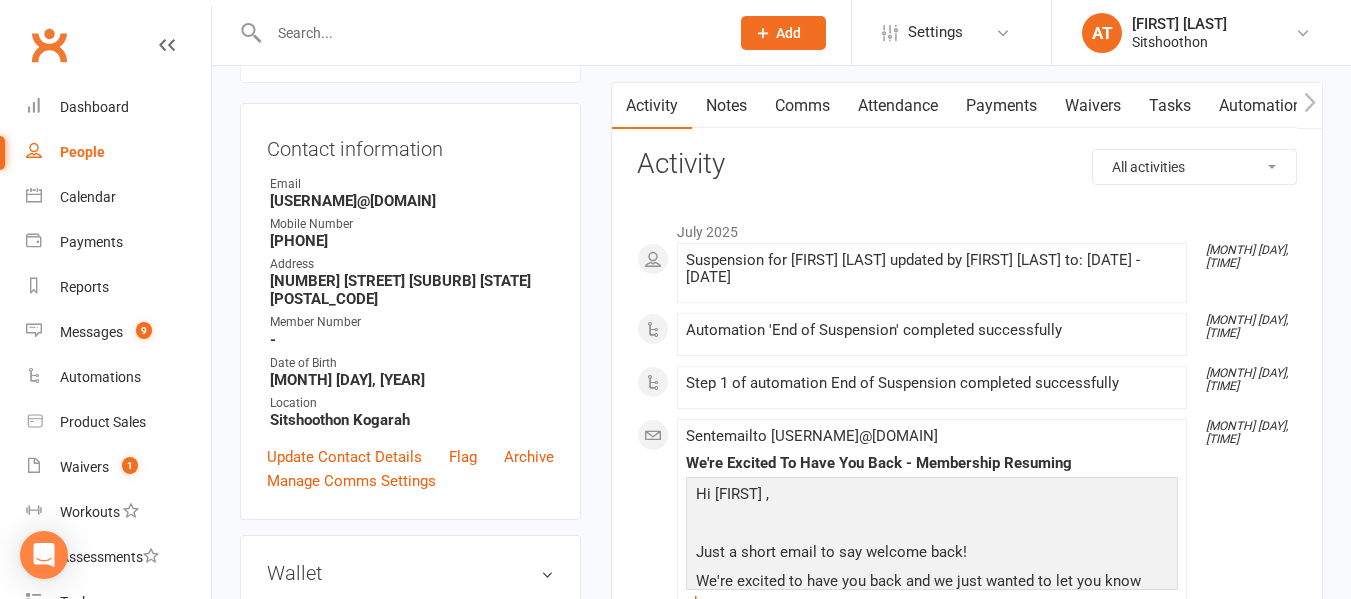 scroll, scrollTop: 0, scrollLeft: 0, axis: both 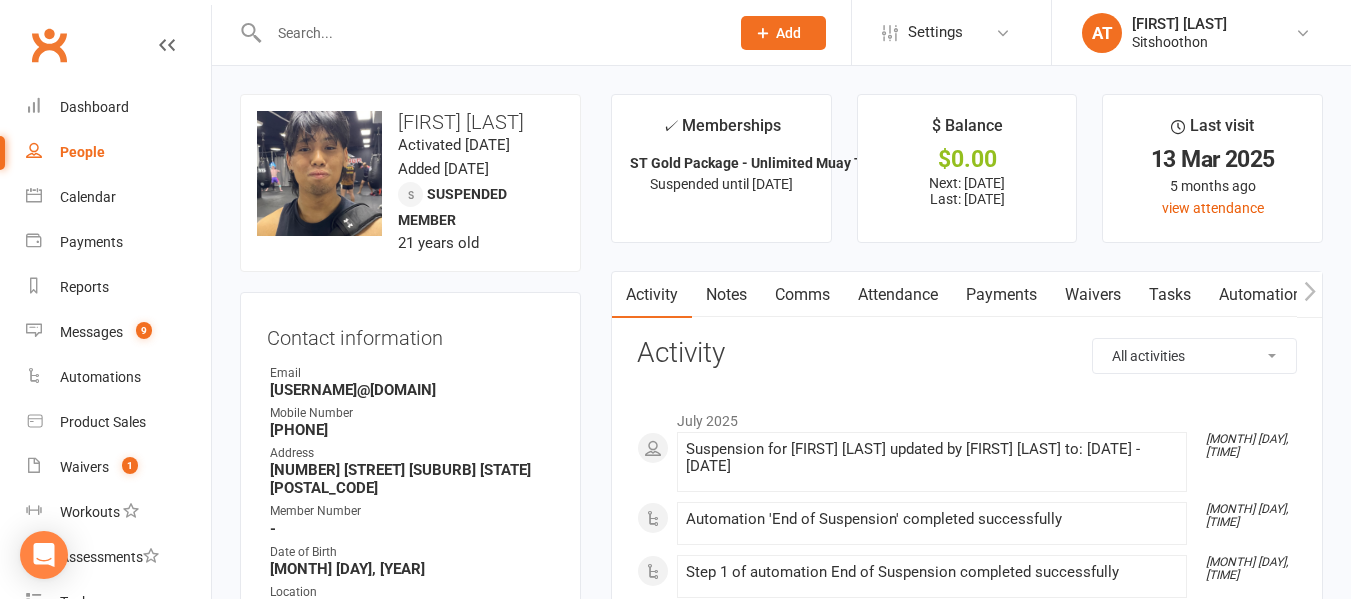 click on "[USERNAME]@[DOMAIN]" at bounding box center [412, 390] 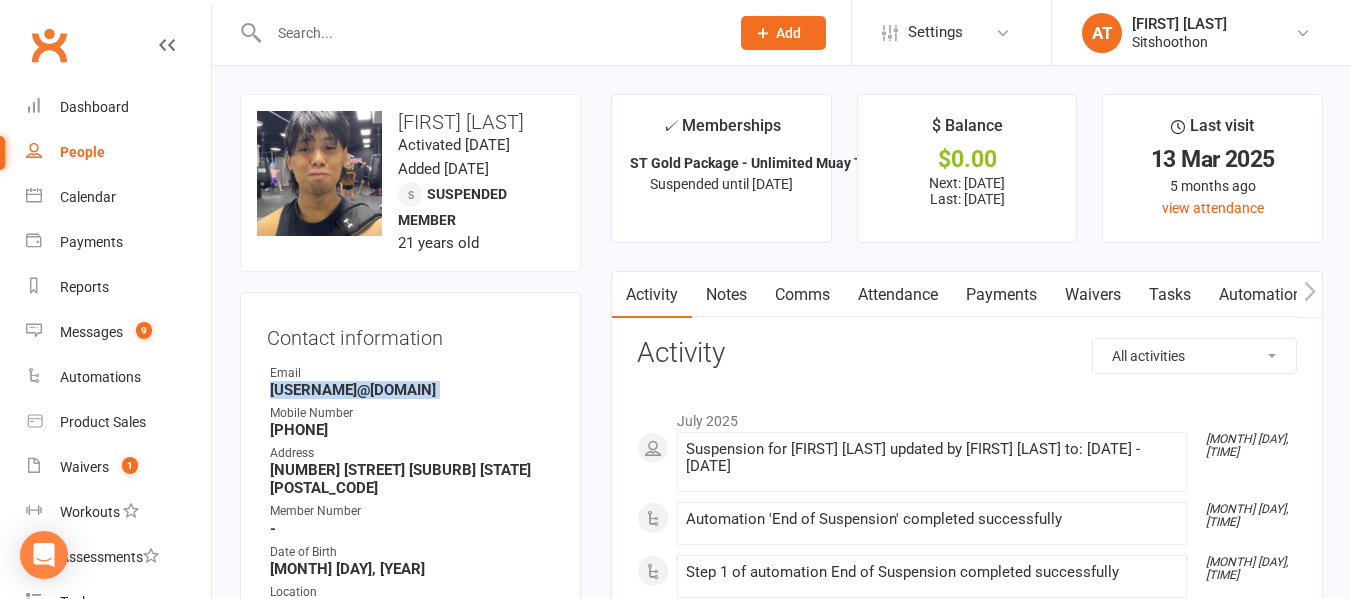 click on "[USERNAME]@[DOMAIN]" at bounding box center (412, 390) 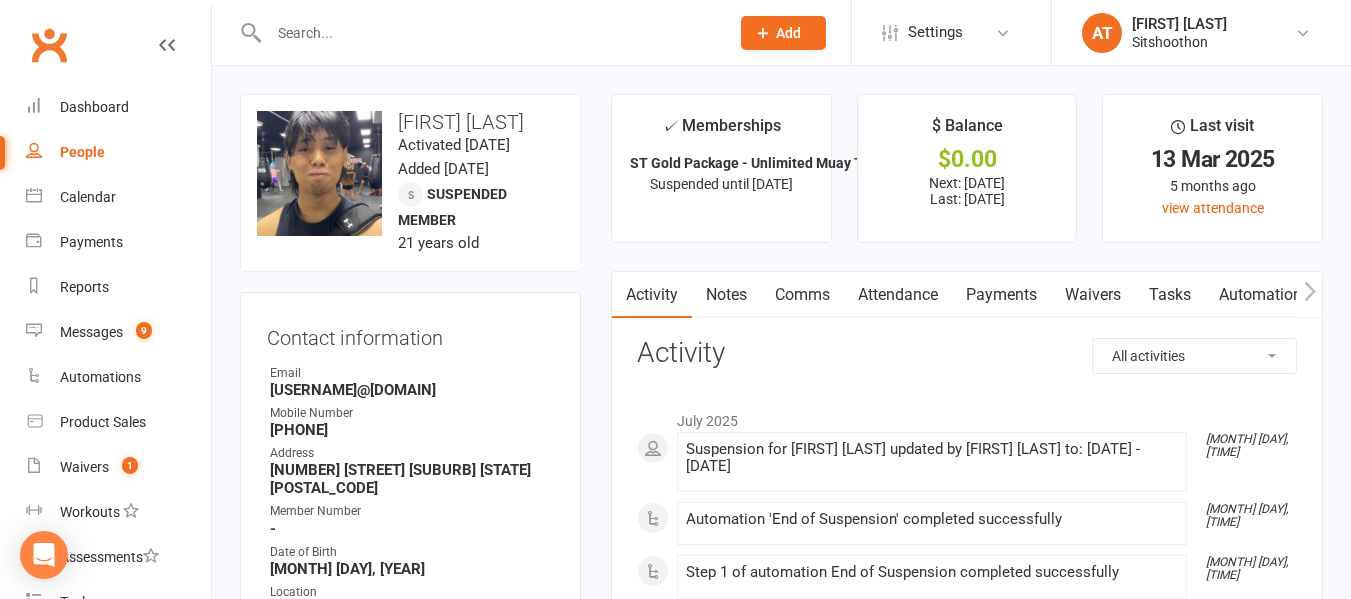 click at bounding box center [489, 33] 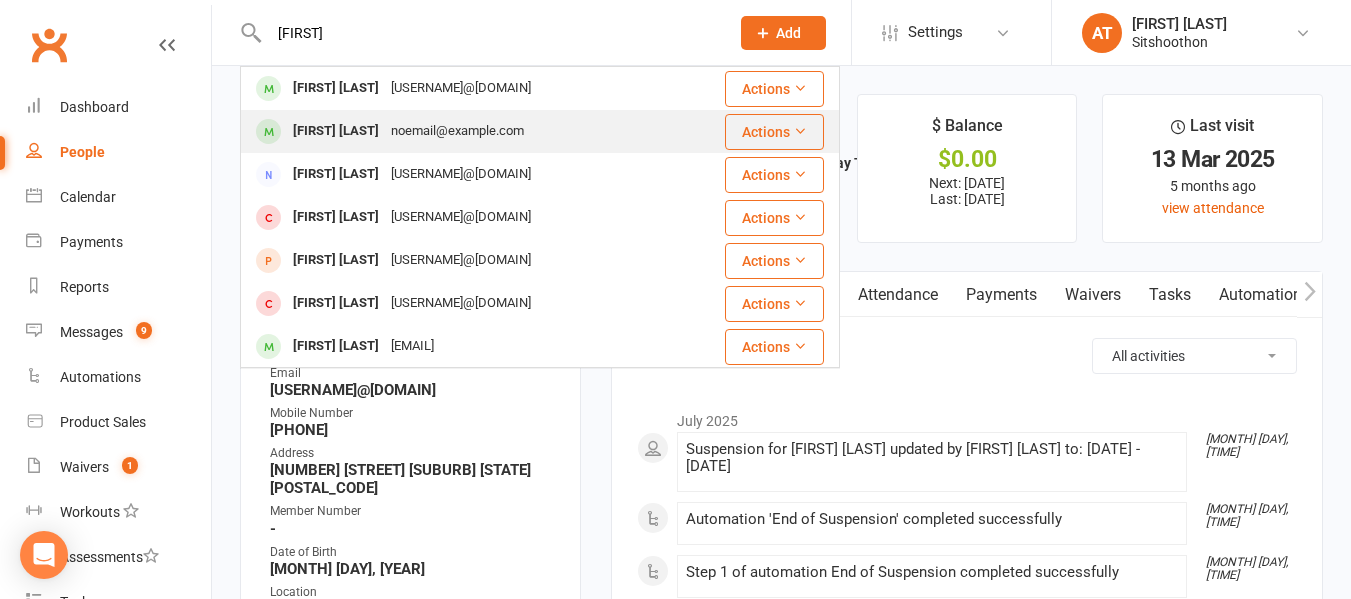 type on "[FIRST]" 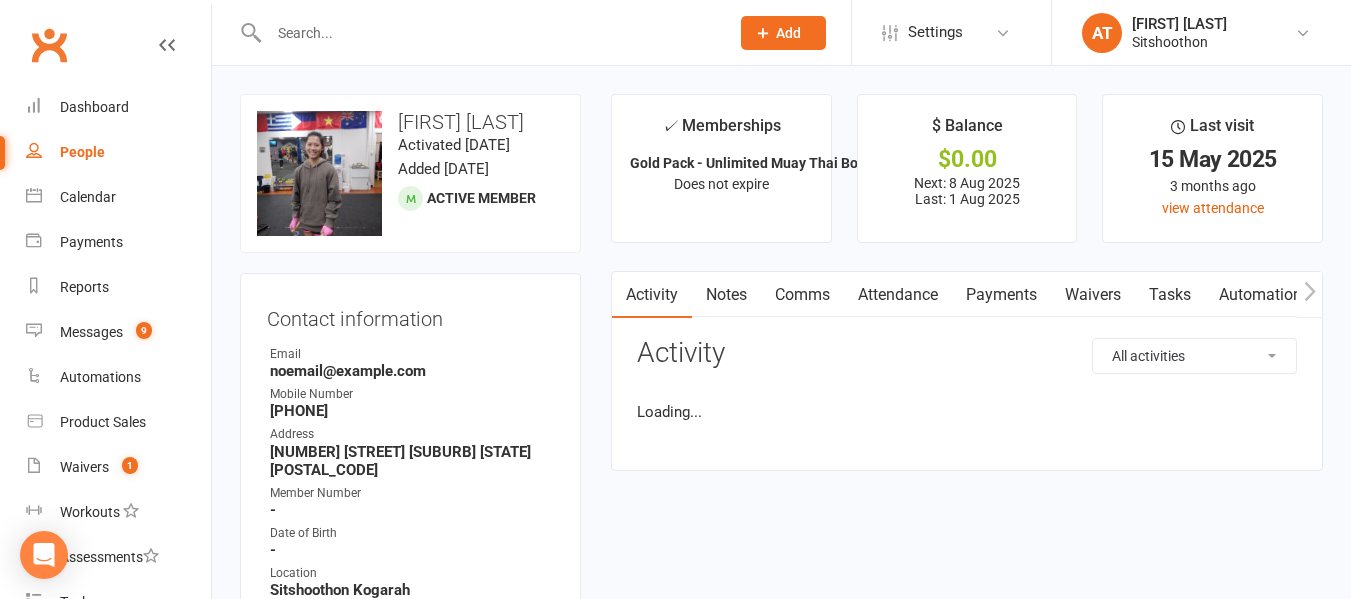 click at bounding box center (489, 33) 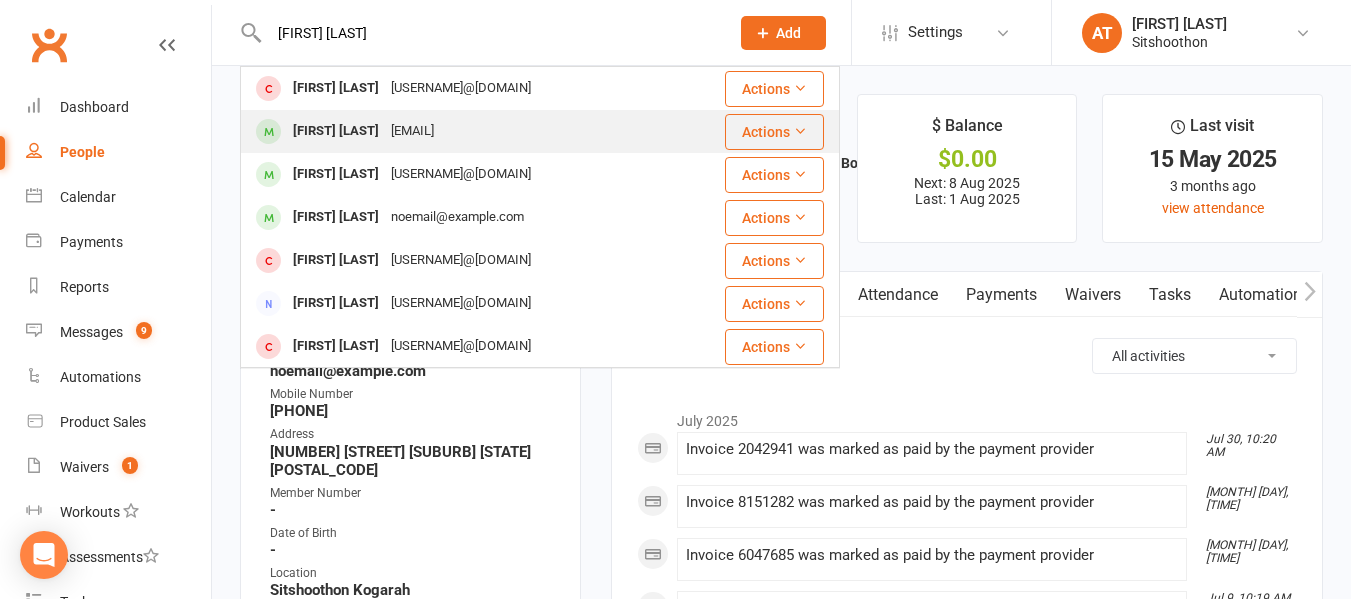 type on "[FIRST] [LAST]" 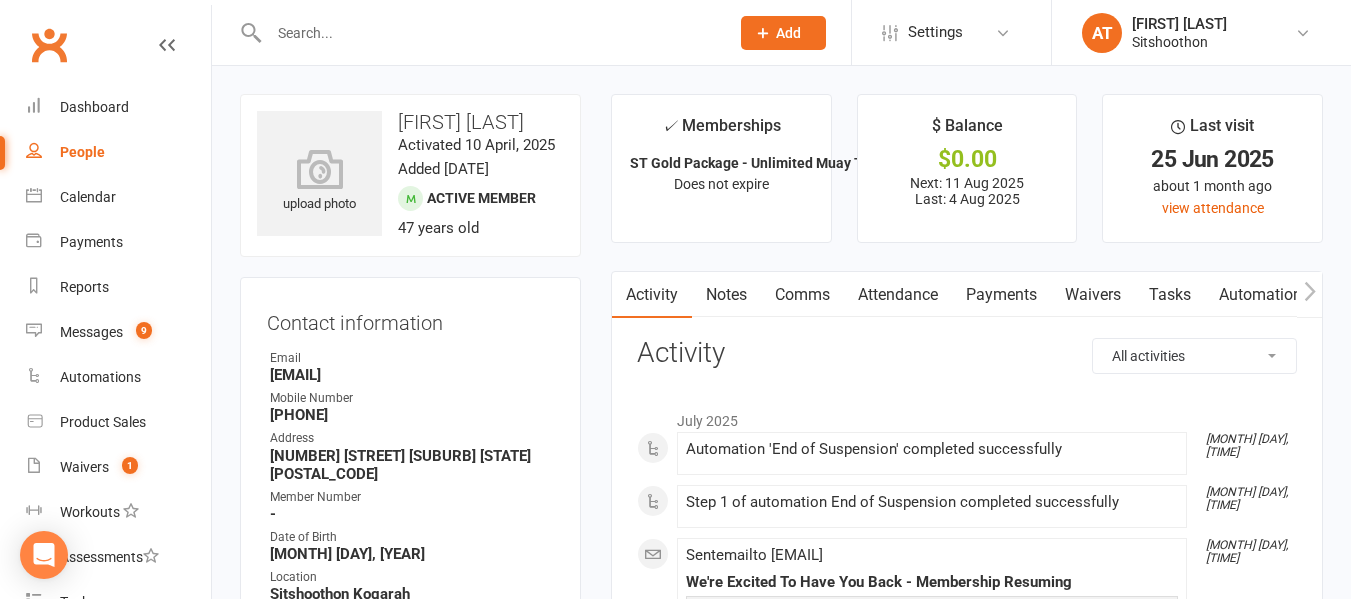 click on "Payments" at bounding box center [1001, 295] 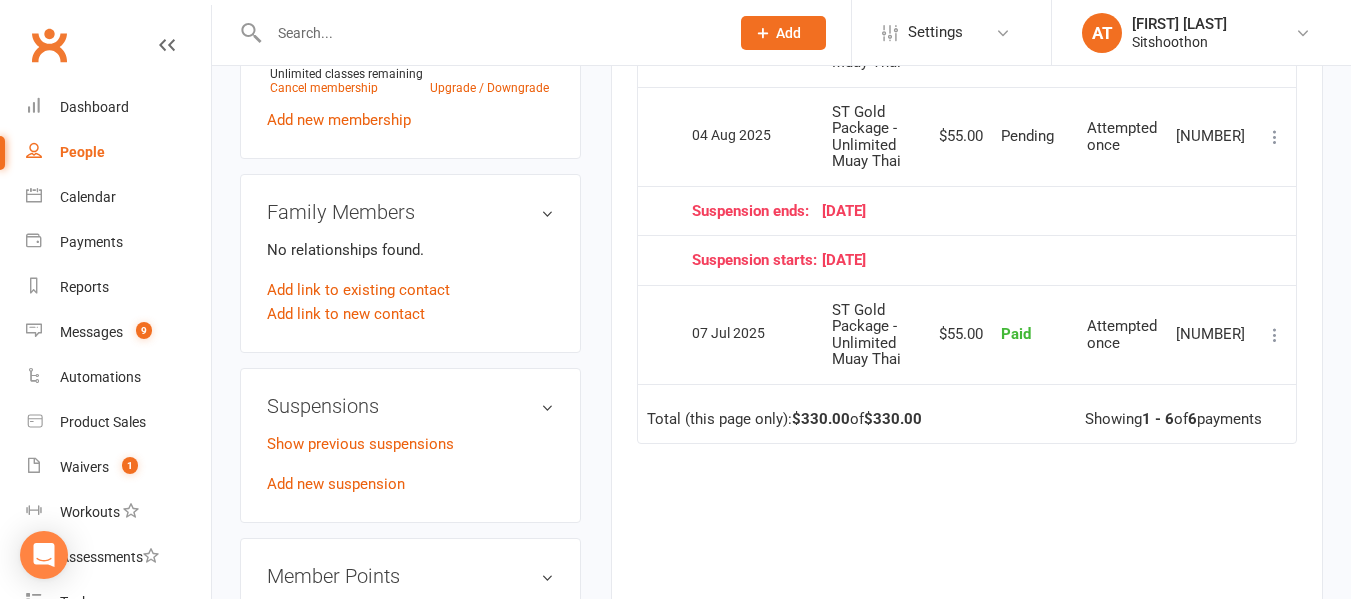 scroll, scrollTop: 934, scrollLeft: 0, axis: vertical 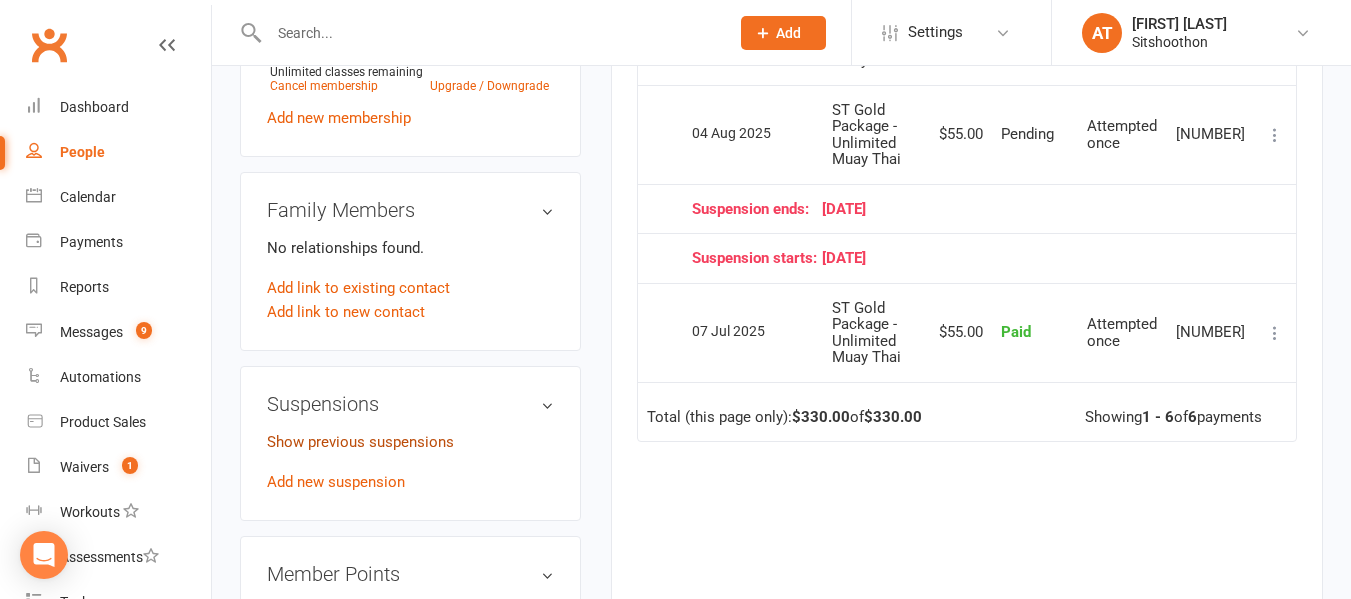 click on "Show previous suspensions" at bounding box center (360, 442) 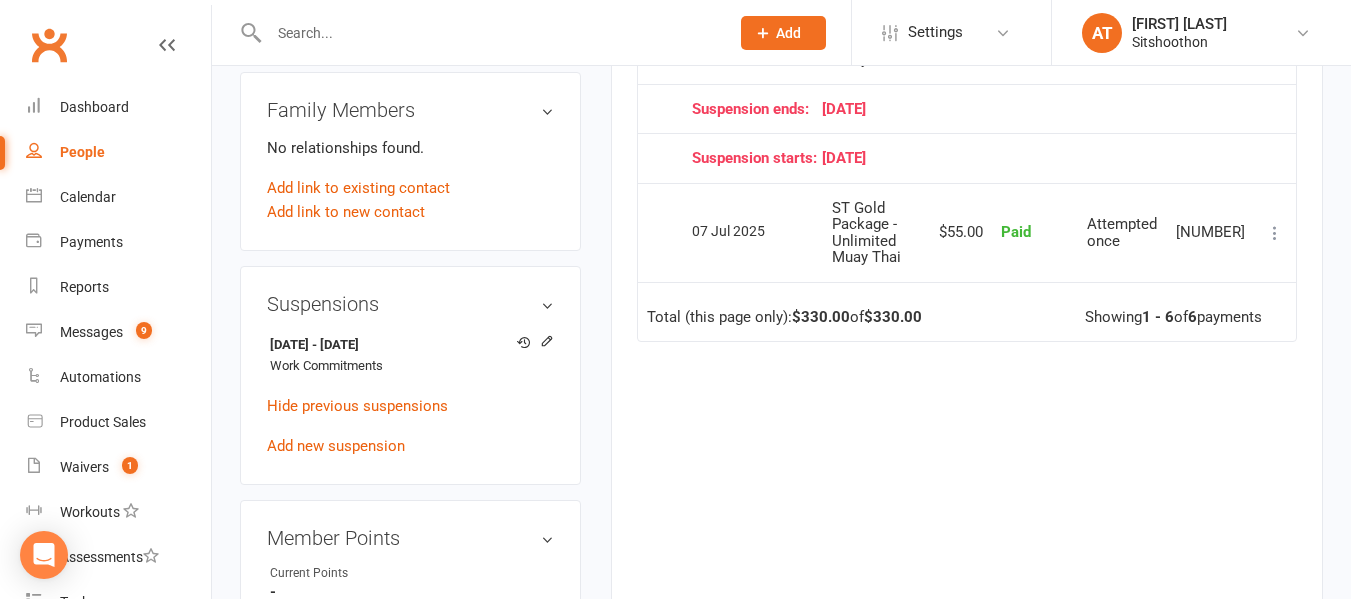 scroll, scrollTop: 1072, scrollLeft: 0, axis: vertical 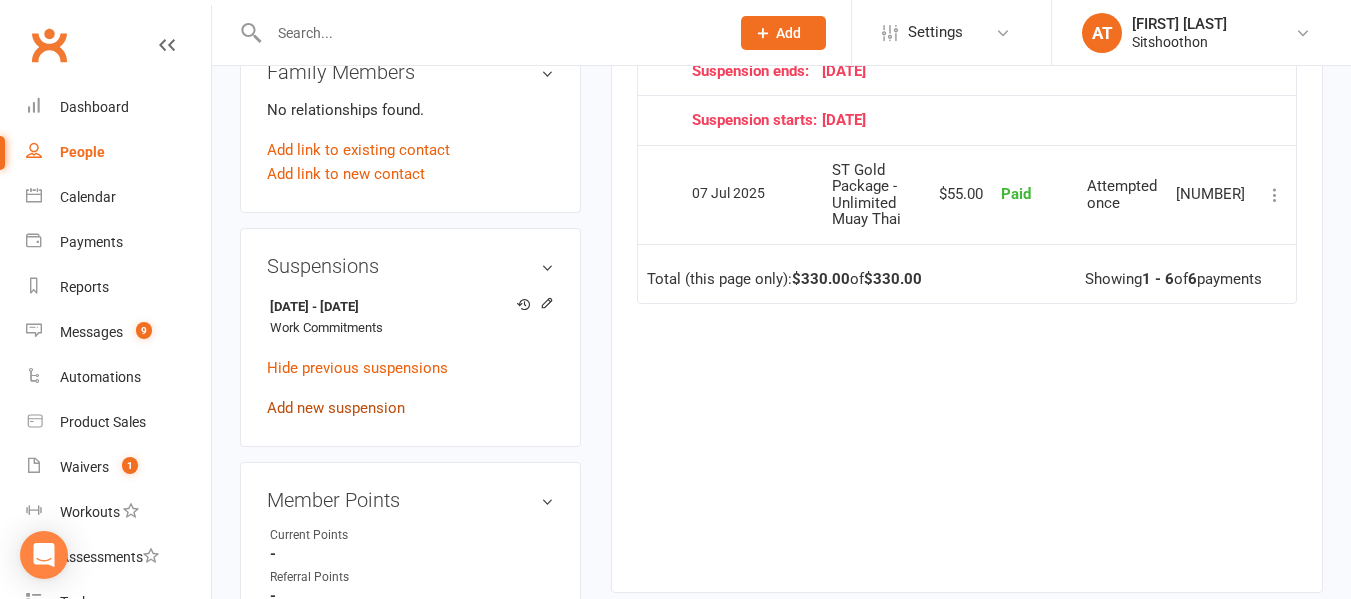 click on "Add new suspension" at bounding box center [336, 408] 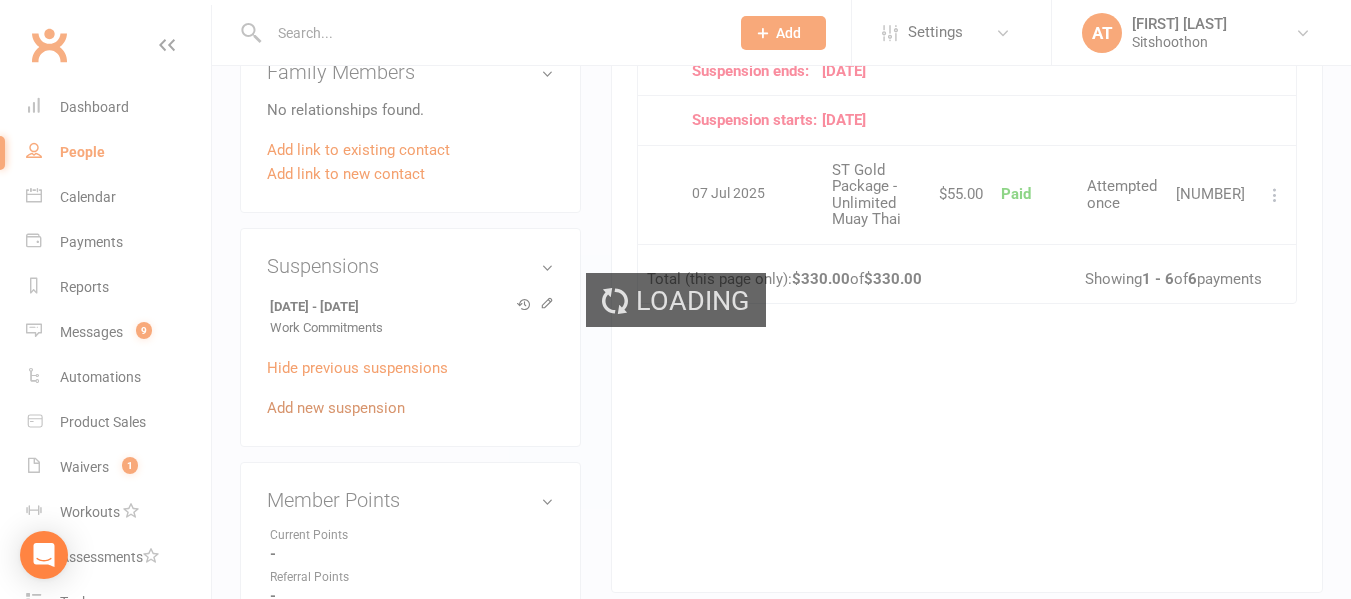 scroll, scrollTop: 0, scrollLeft: 0, axis: both 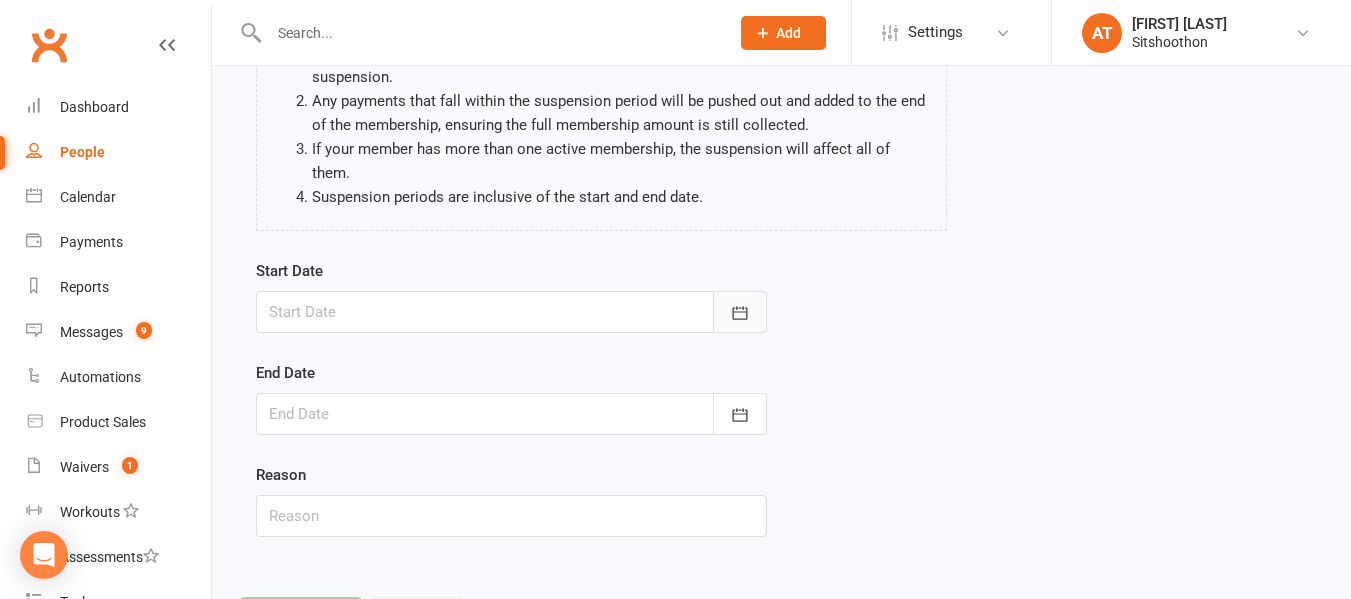click 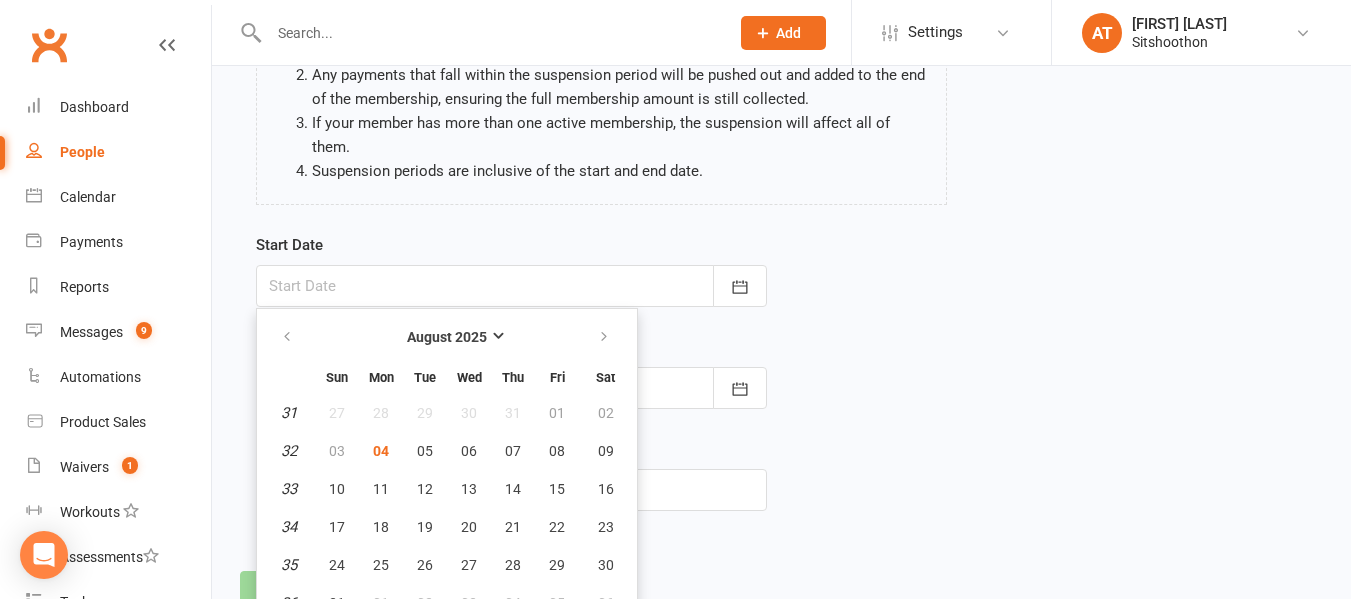 click on "Start Date
August 2025
Sun Mon Tue Wed Thu Fri Sat
31
27
28
29
30
31
01
02
32
03
04
05
06
07
08
09
33
10
11
12
13
14
15
16
34
17
18
19
20
21
22
23
35
24
25
26
27
28
29
30
36
31" at bounding box center (781, 386) 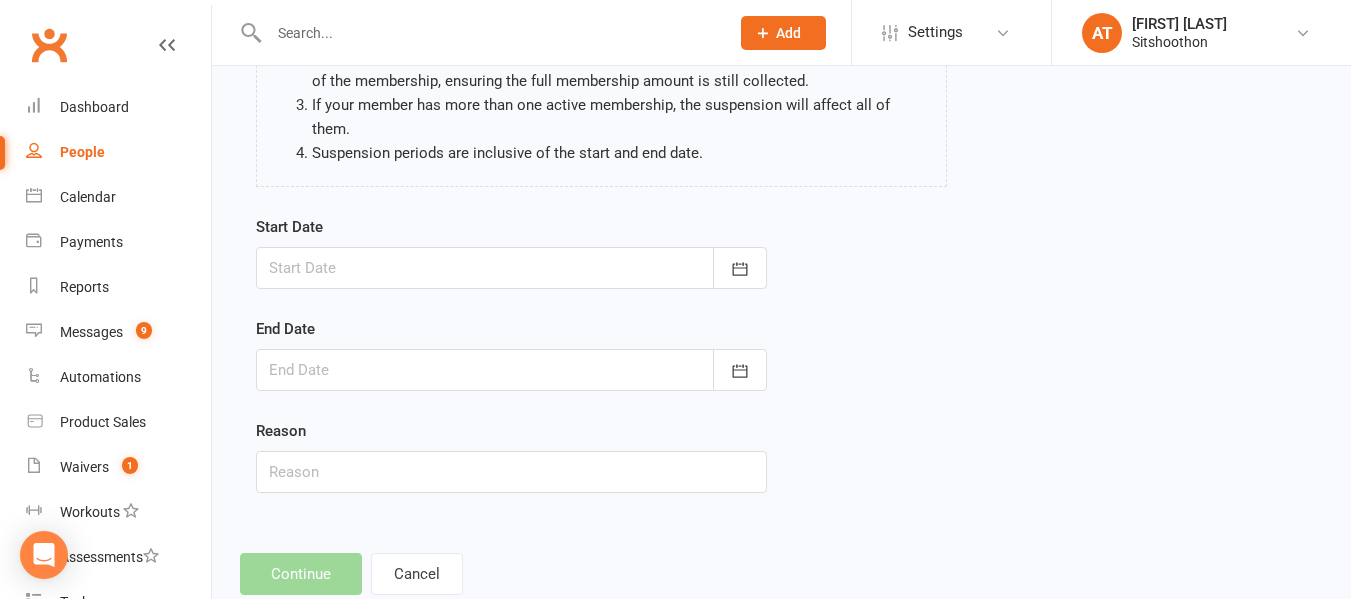 scroll, scrollTop: 252, scrollLeft: 0, axis: vertical 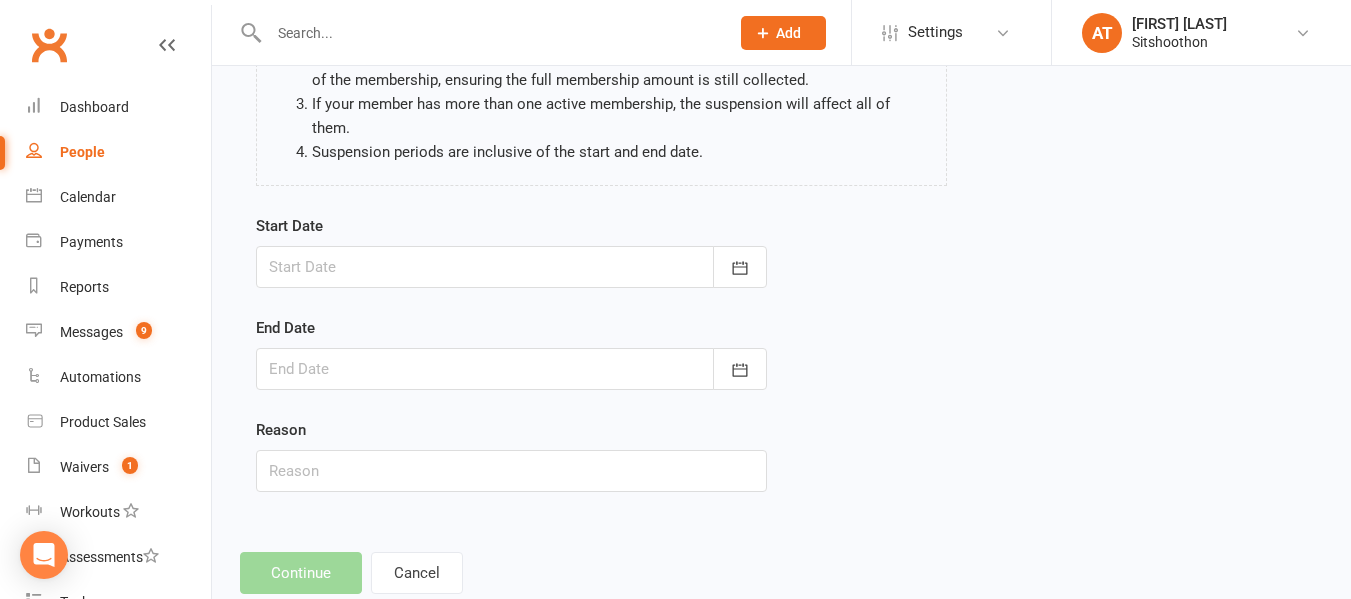 click at bounding box center (511, 267) 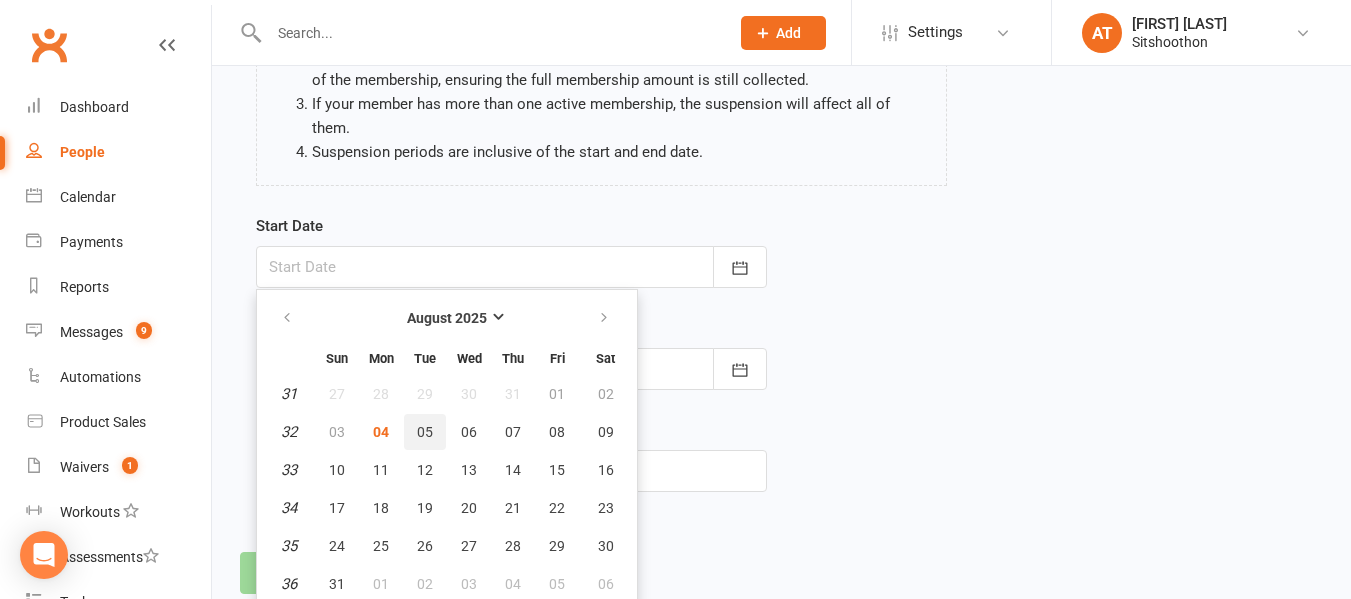 click on "05" at bounding box center (425, 432) 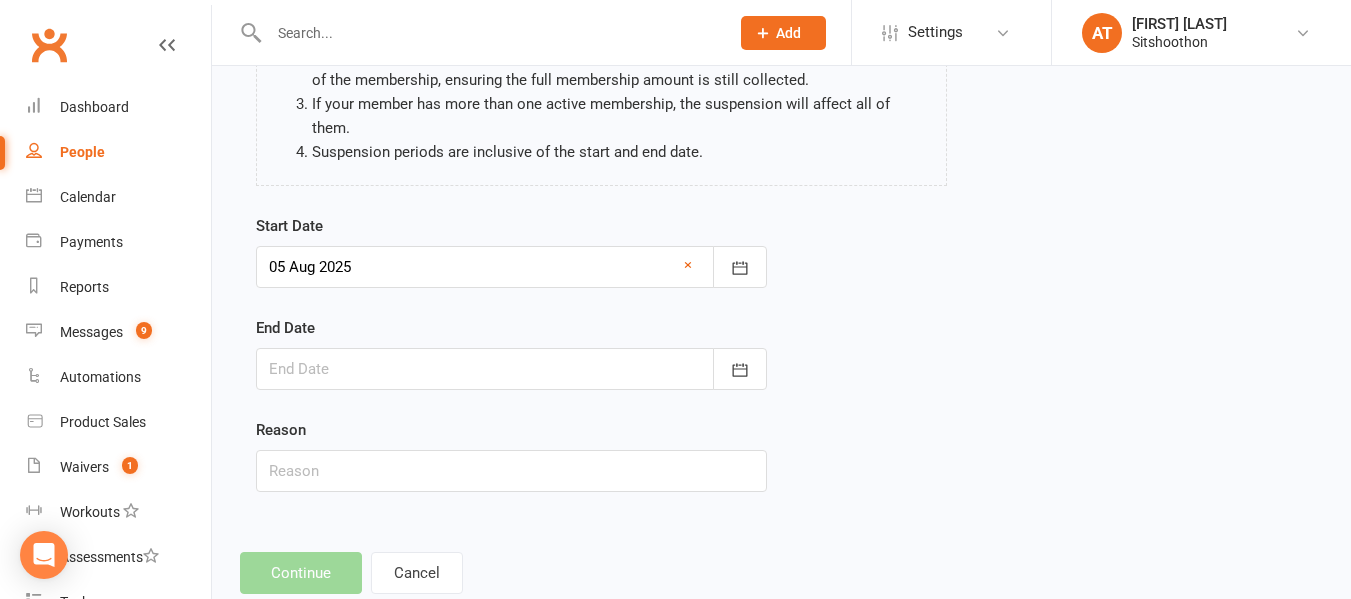 click on "Reason" at bounding box center [511, 455] 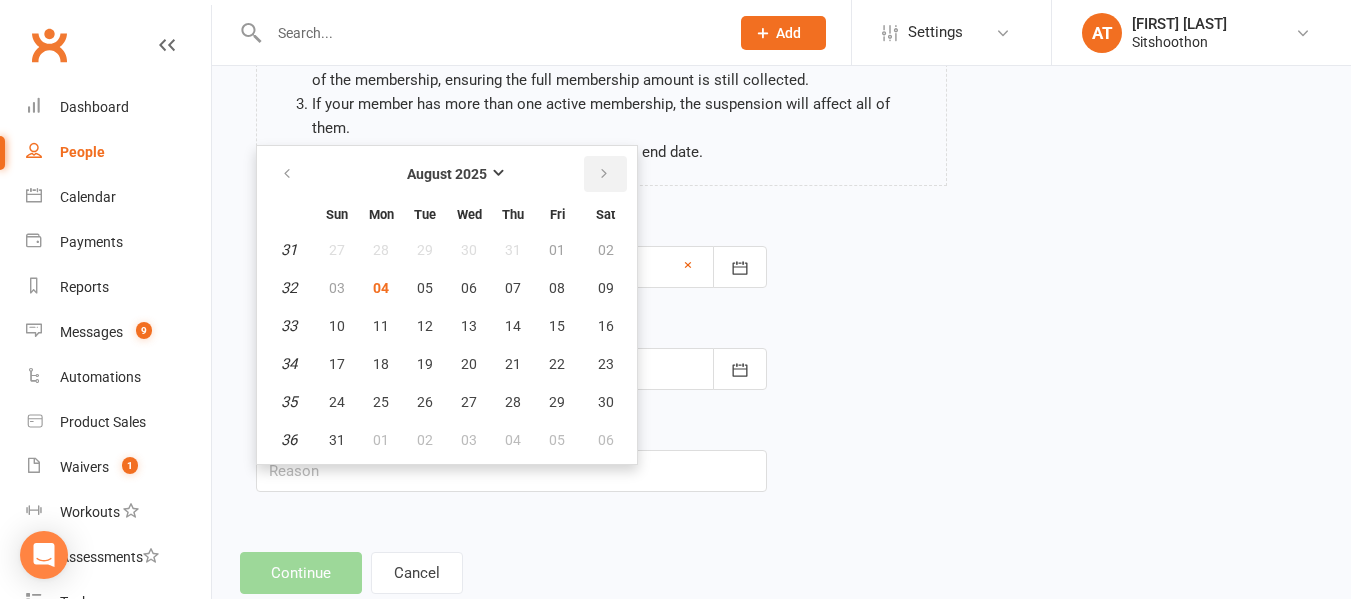 click at bounding box center (605, 174) 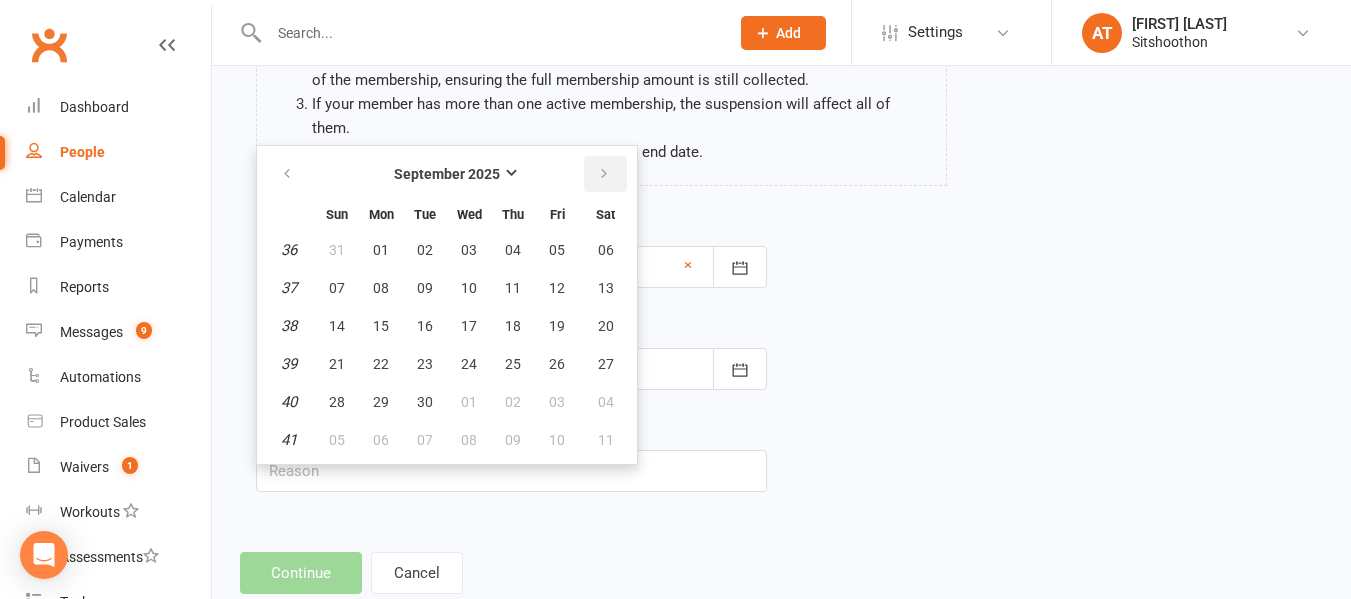 click at bounding box center (605, 174) 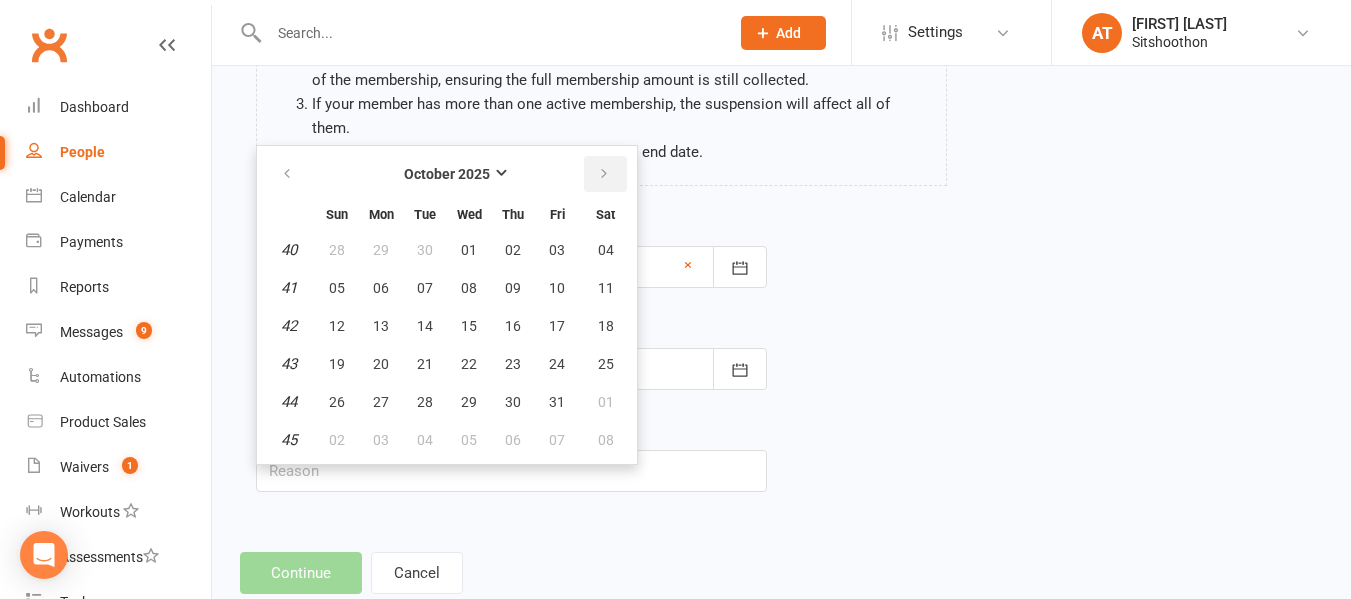 click at bounding box center (605, 174) 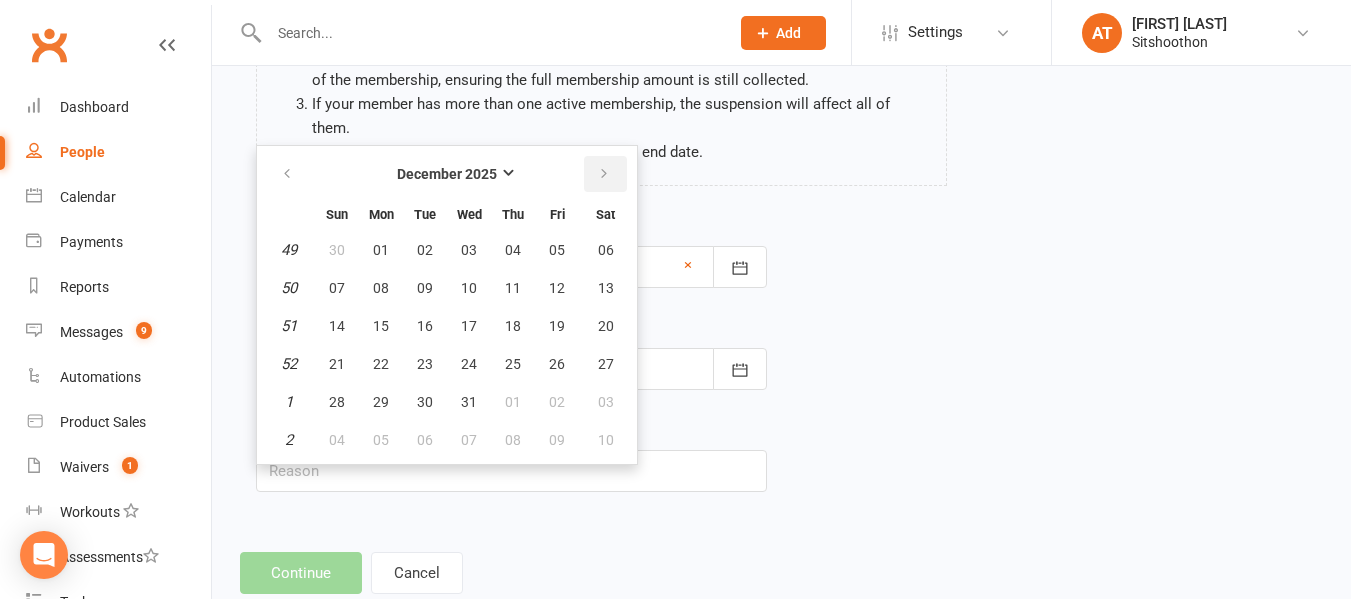 click at bounding box center [605, 174] 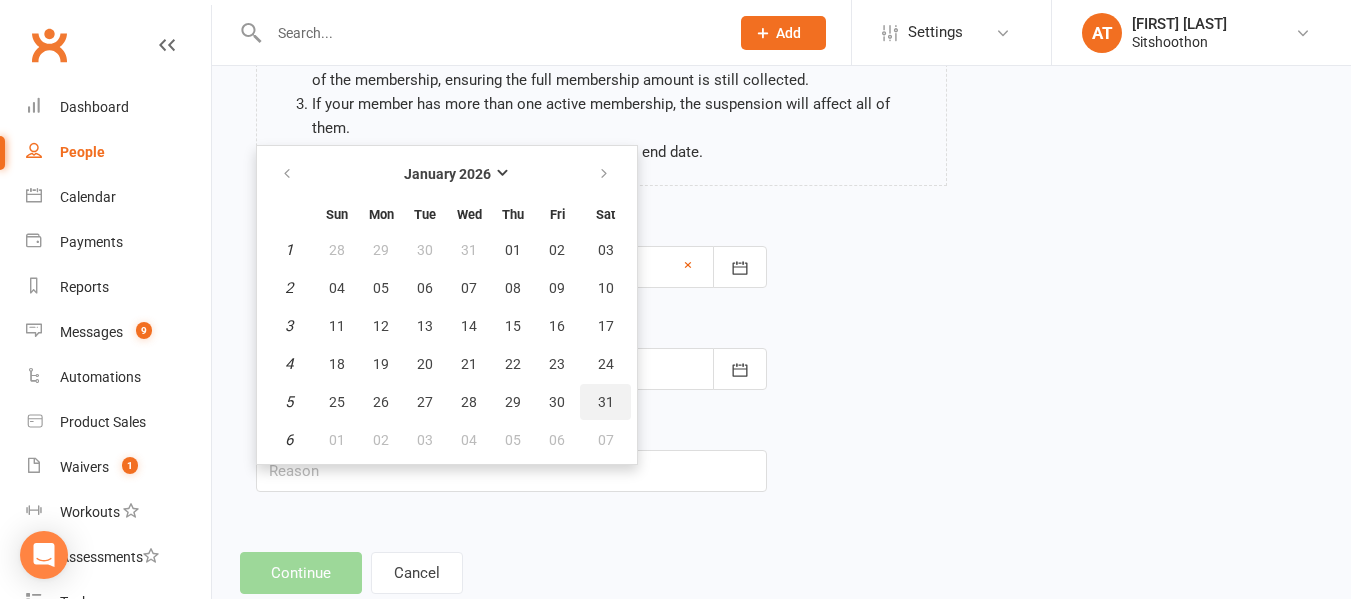 click on "31" at bounding box center [606, 402] 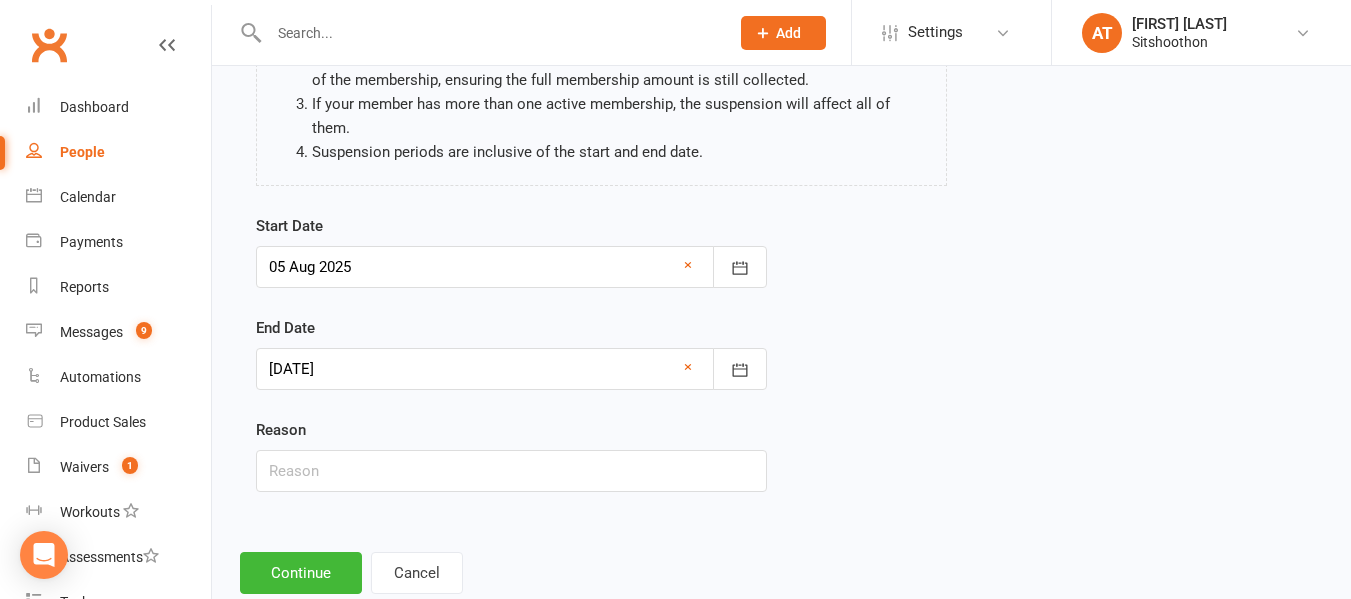scroll, scrollTop: 280, scrollLeft: 0, axis: vertical 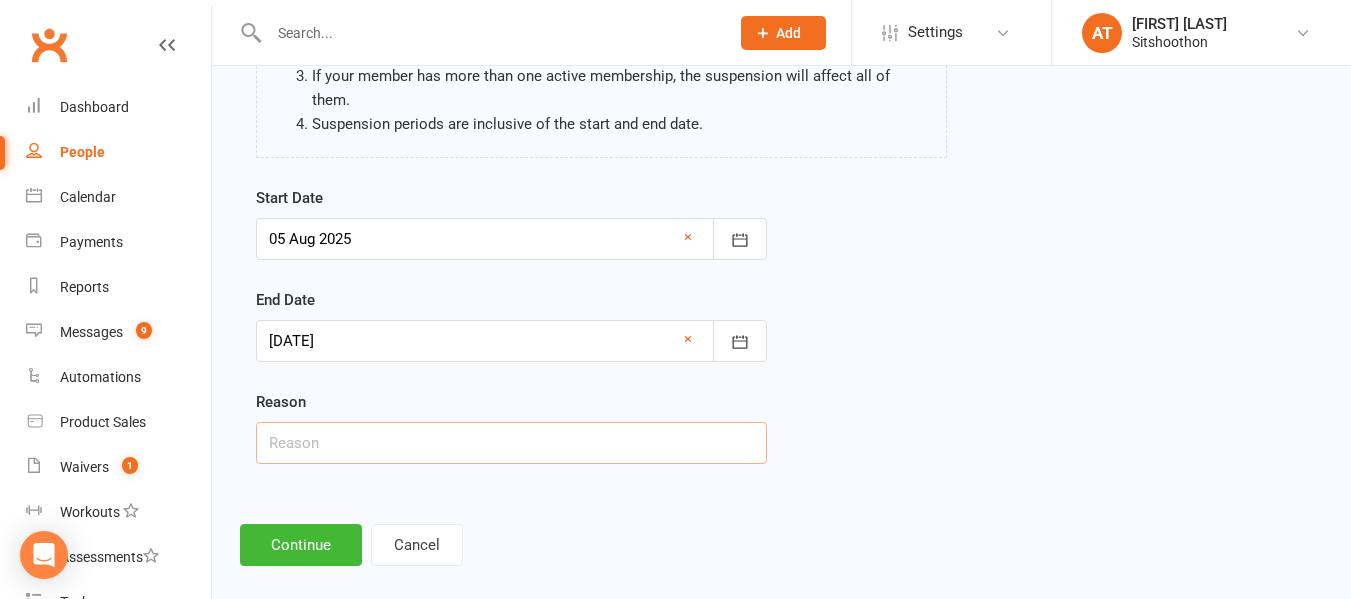 click at bounding box center [511, 443] 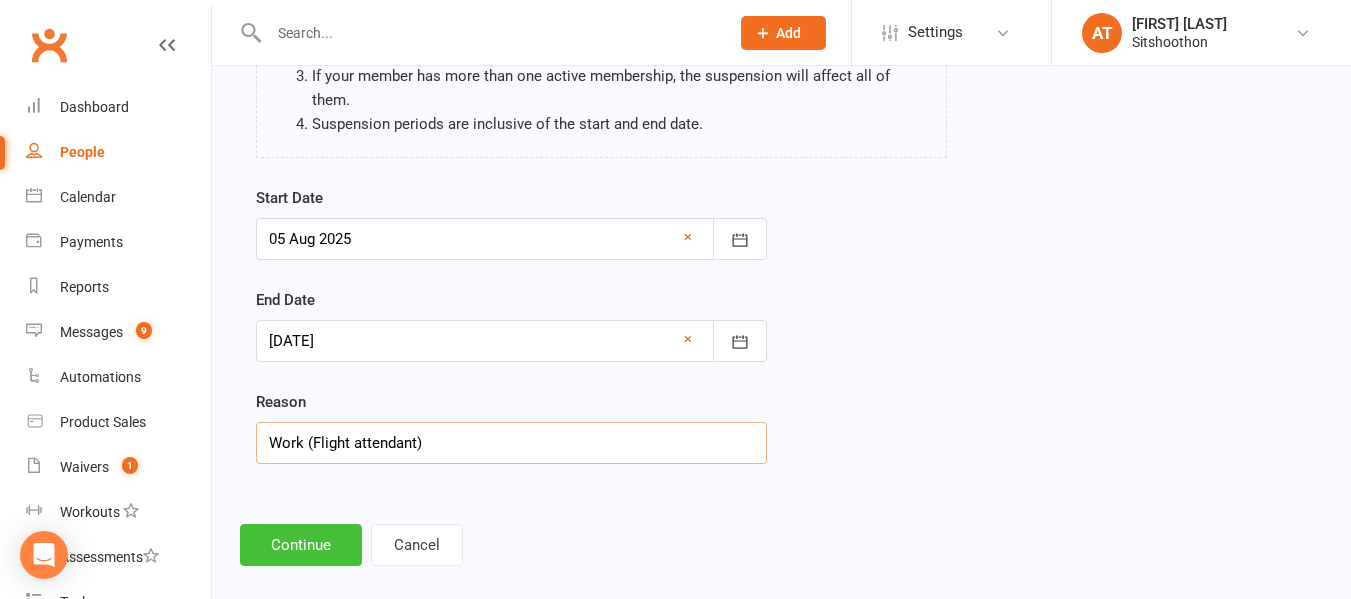 type on "Work (Flight attendant)" 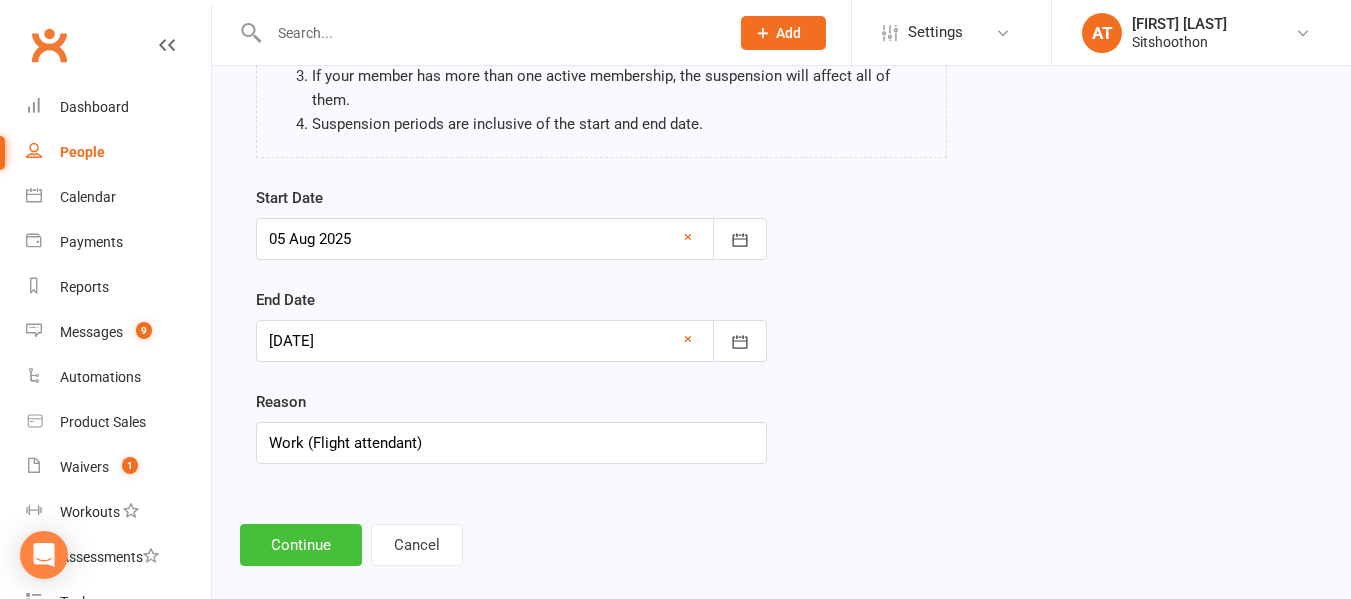 click on "Continue" at bounding box center (301, 545) 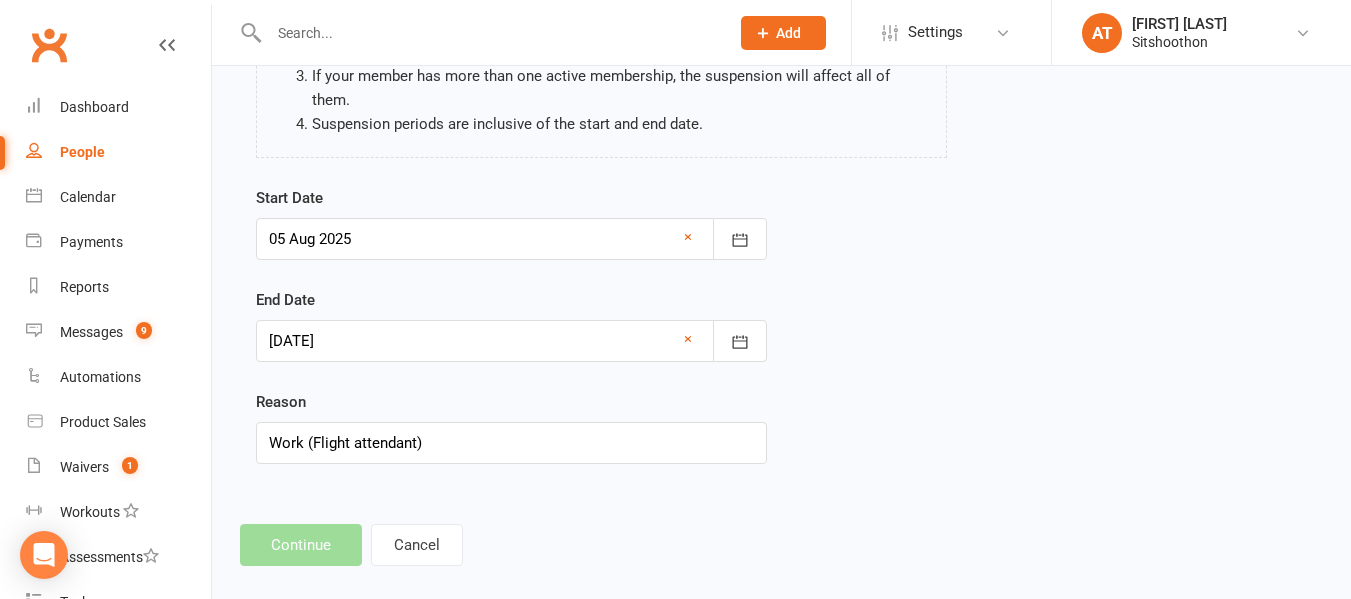 scroll, scrollTop: 0, scrollLeft: 0, axis: both 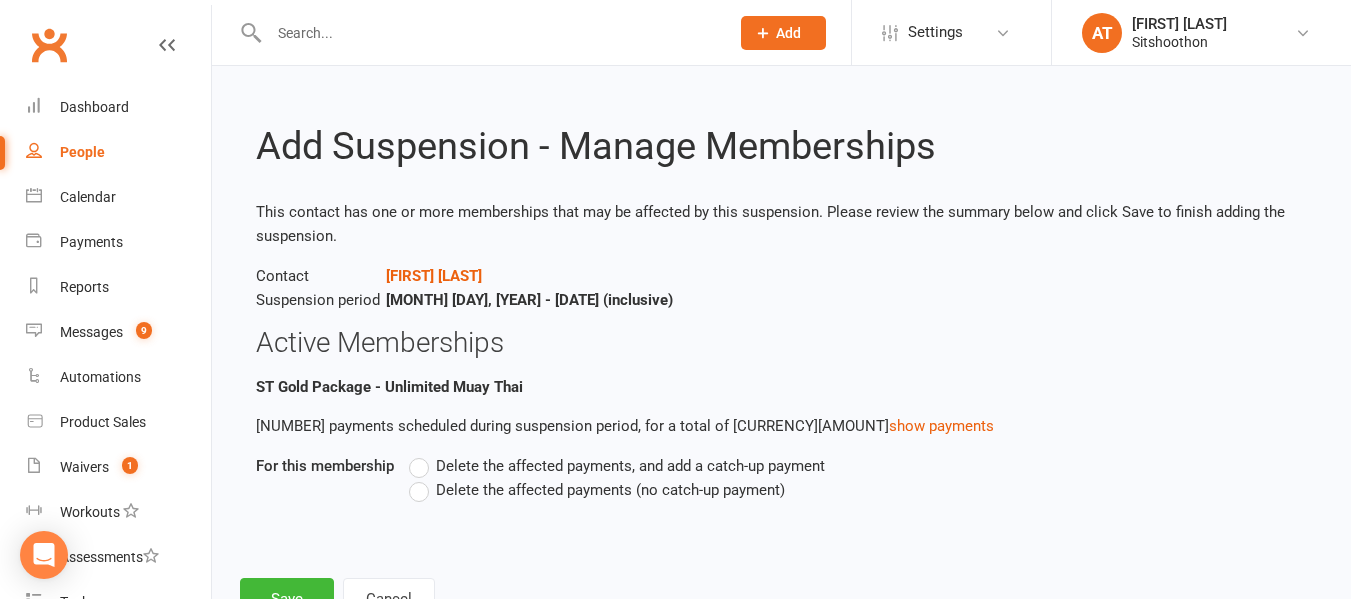 click on "Delete the affected payments (no catch-up payment)" at bounding box center [610, 488] 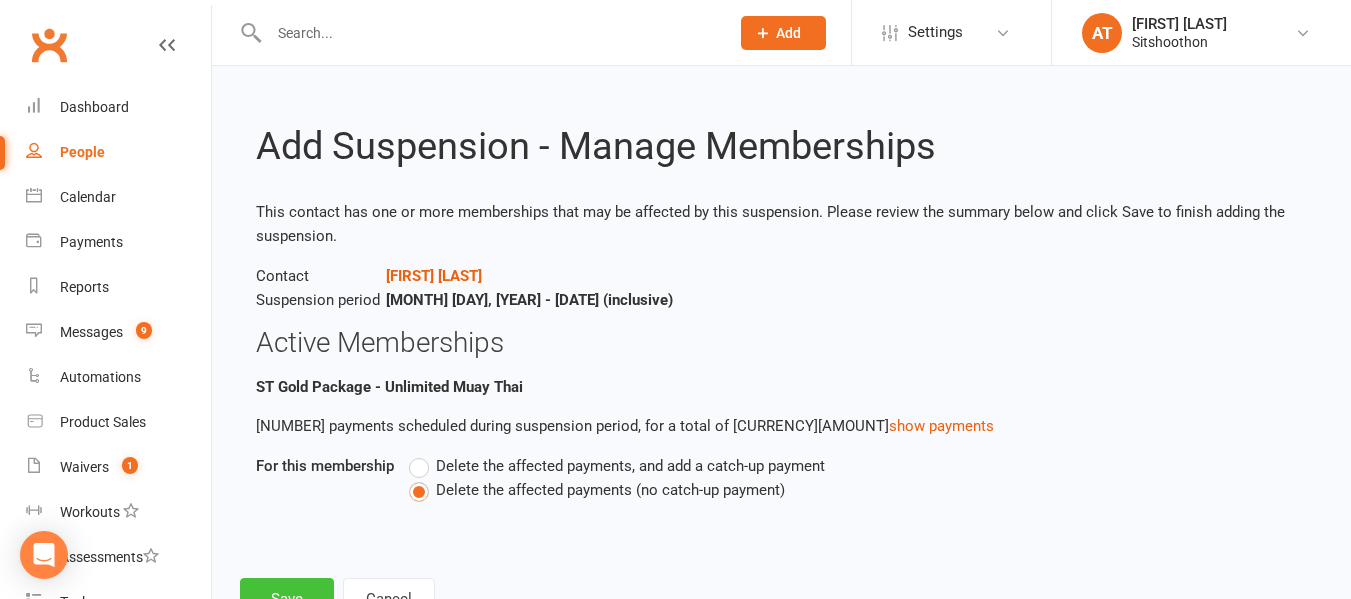 click on "Save" at bounding box center (287, 599) 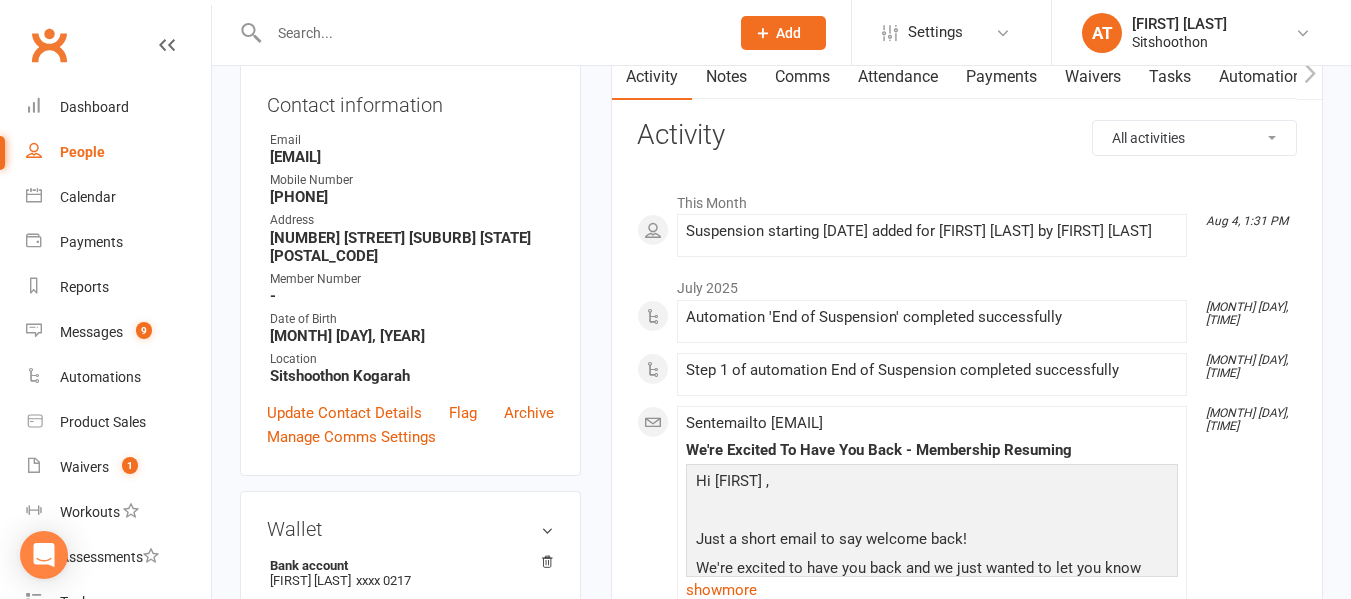 scroll, scrollTop: 217, scrollLeft: 0, axis: vertical 